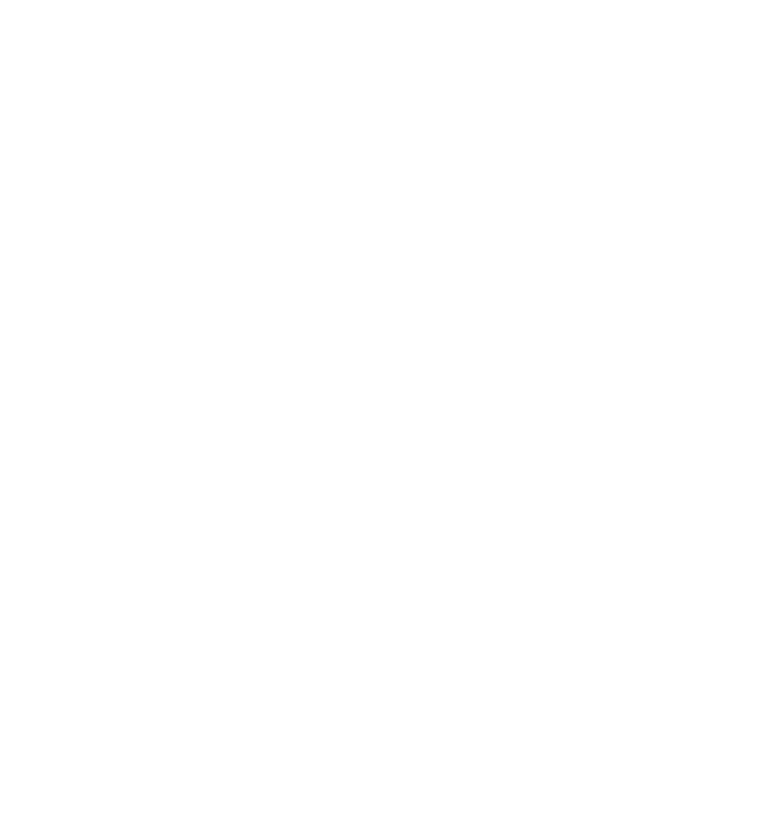 scroll, scrollTop: 0, scrollLeft: 0, axis: both 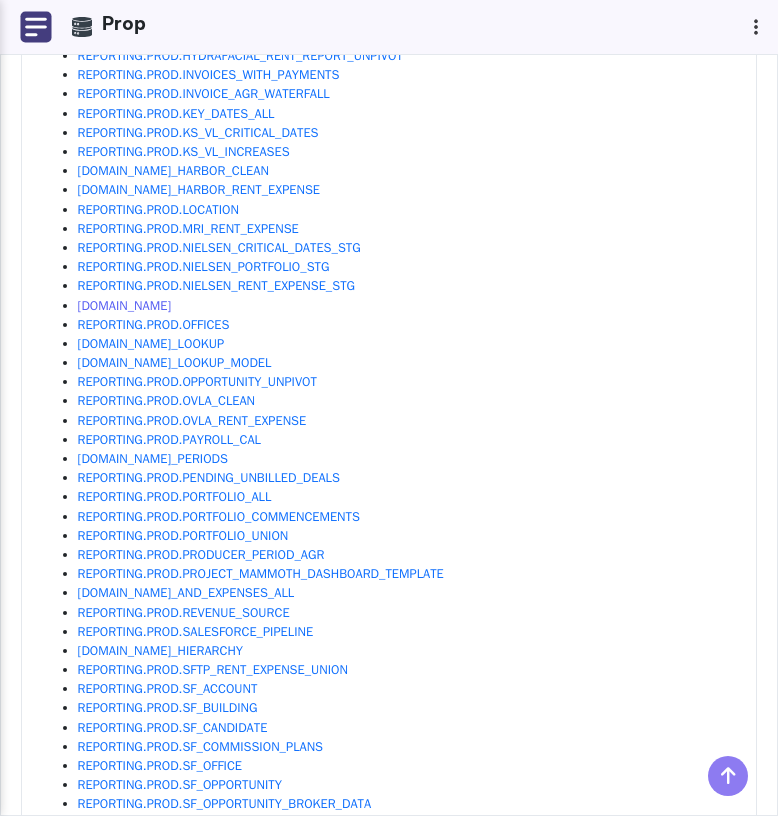 click on "REPORTING.PROD.OFFICE" at bounding box center (125, 306) 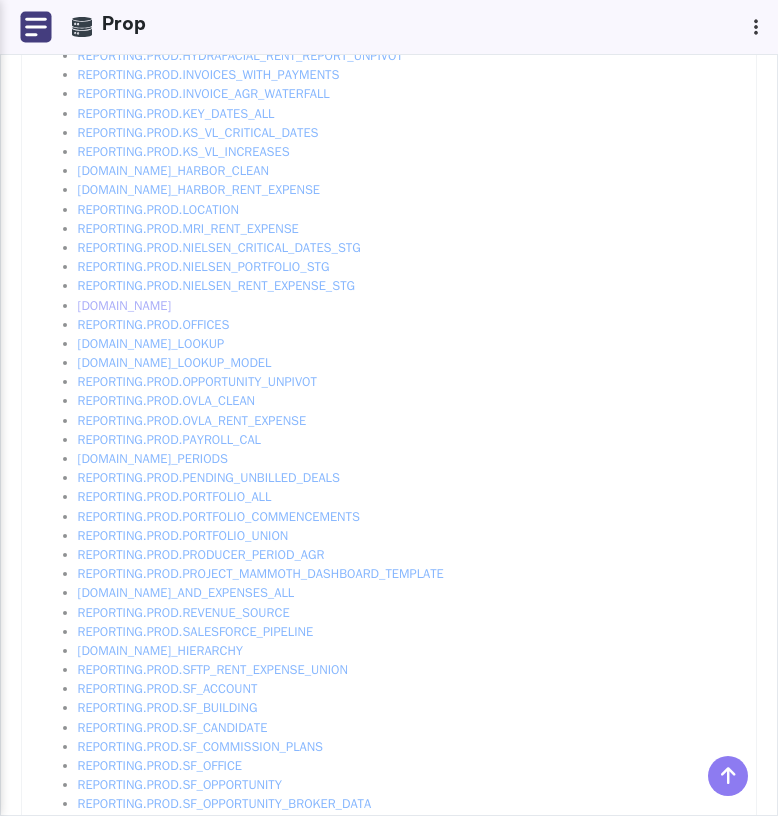 scroll, scrollTop: 0, scrollLeft: 0, axis: both 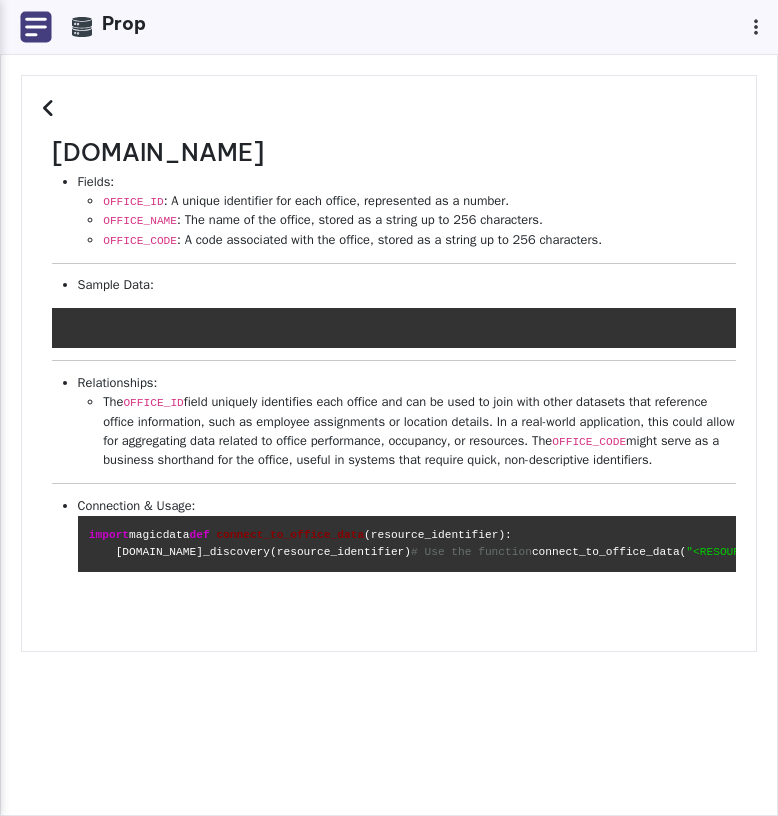 click at bounding box center [51, 108] 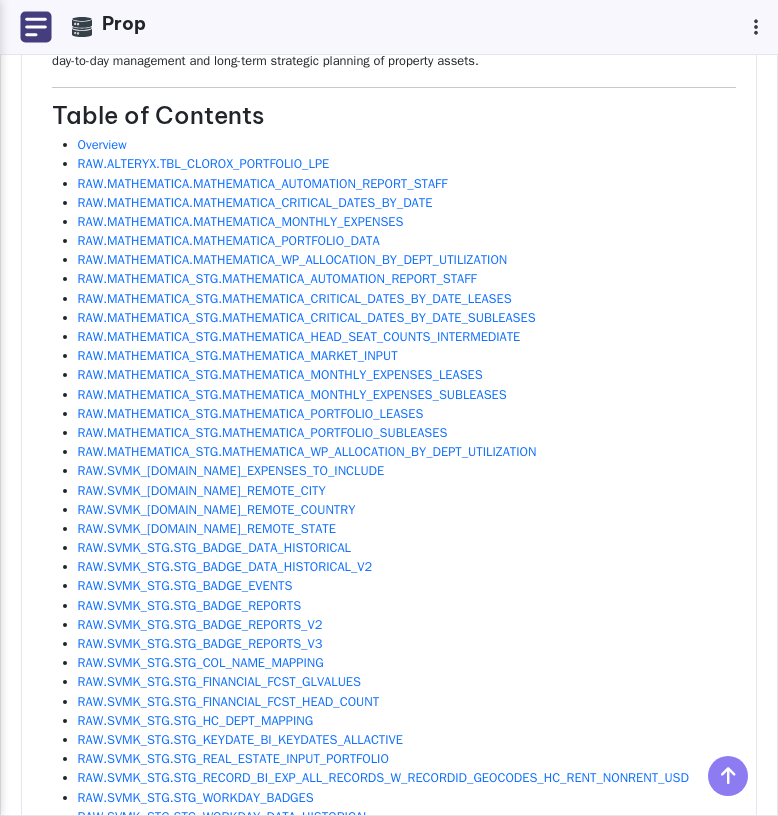 scroll, scrollTop: 741, scrollLeft: 0, axis: vertical 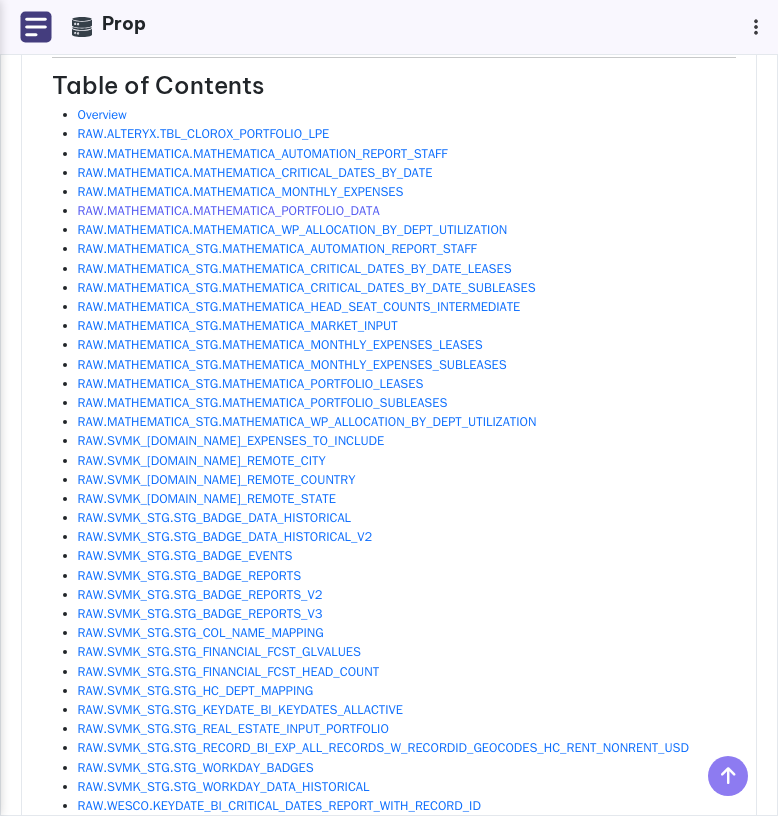 click on "RAW.MATHEMATICA.MATHEMATICA_PORTFOLIO_DATA" at bounding box center [229, 211] 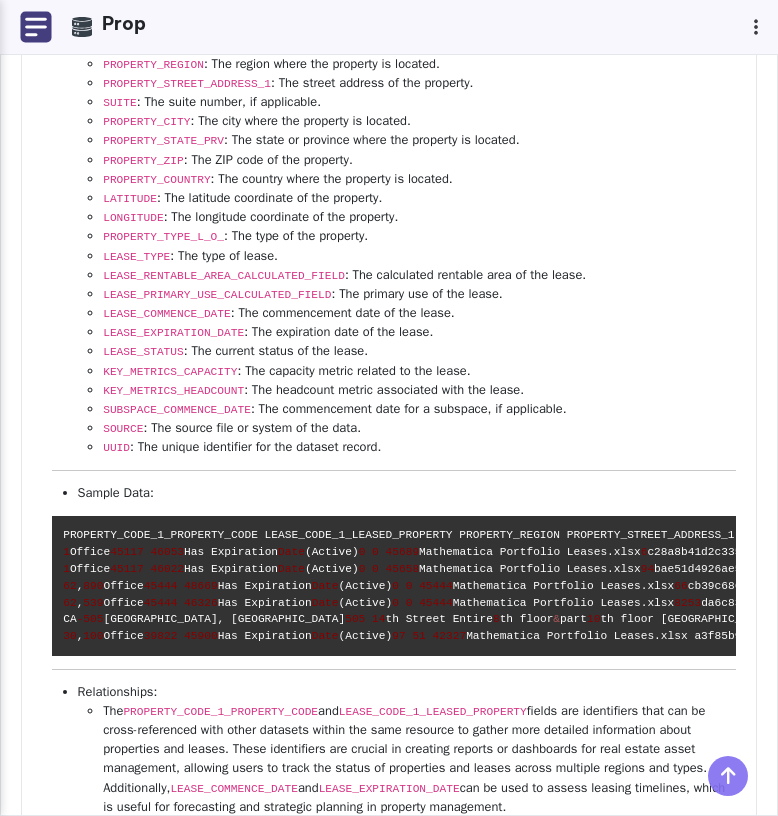 scroll, scrollTop: 0, scrollLeft: 0, axis: both 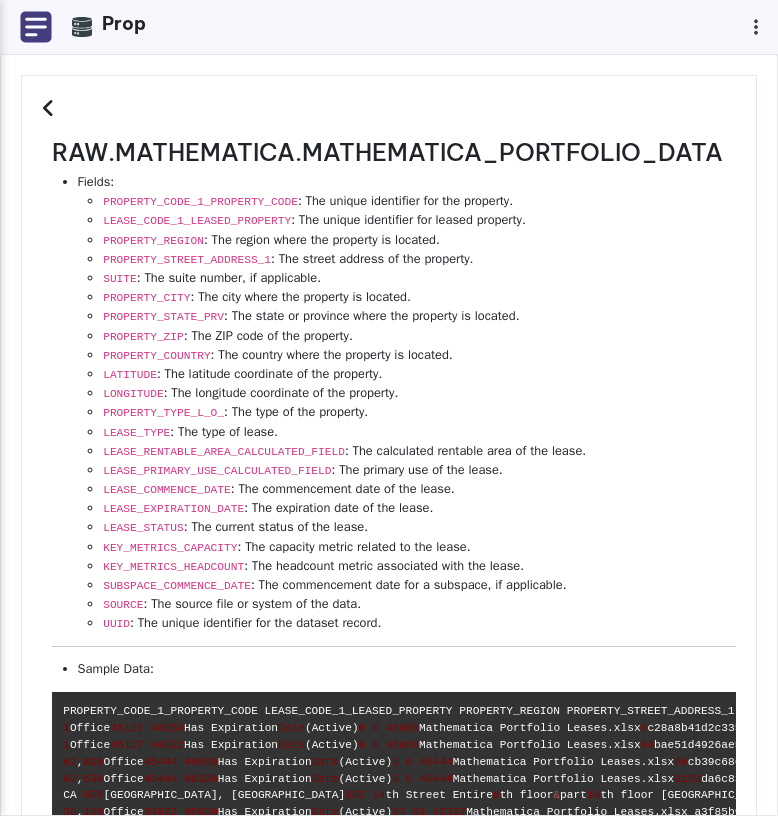 click at bounding box center (51, 108) 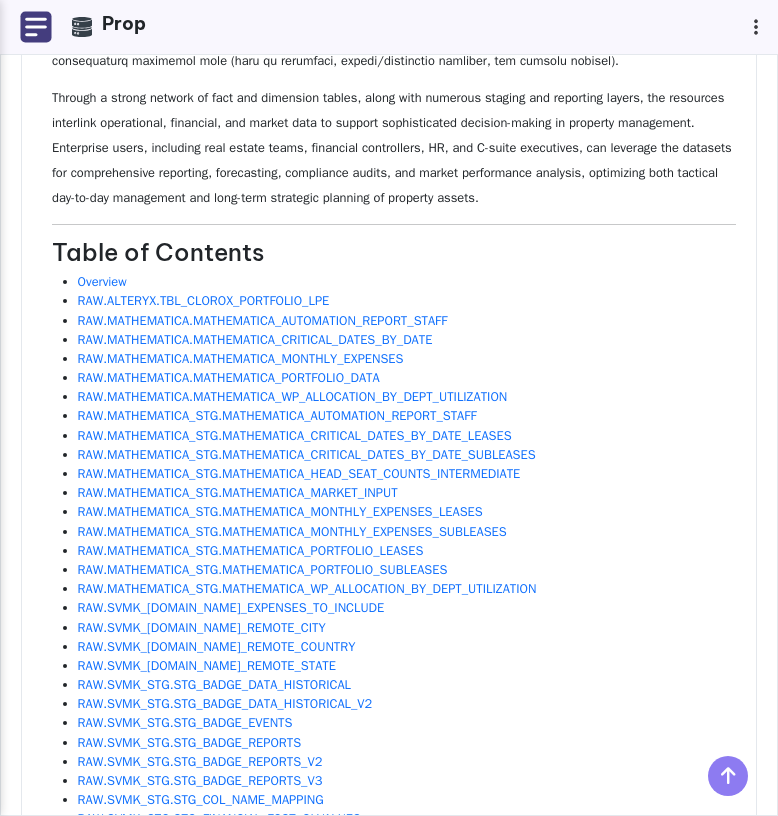 scroll, scrollTop: 721, scrollLeft: 0, axis: vertical 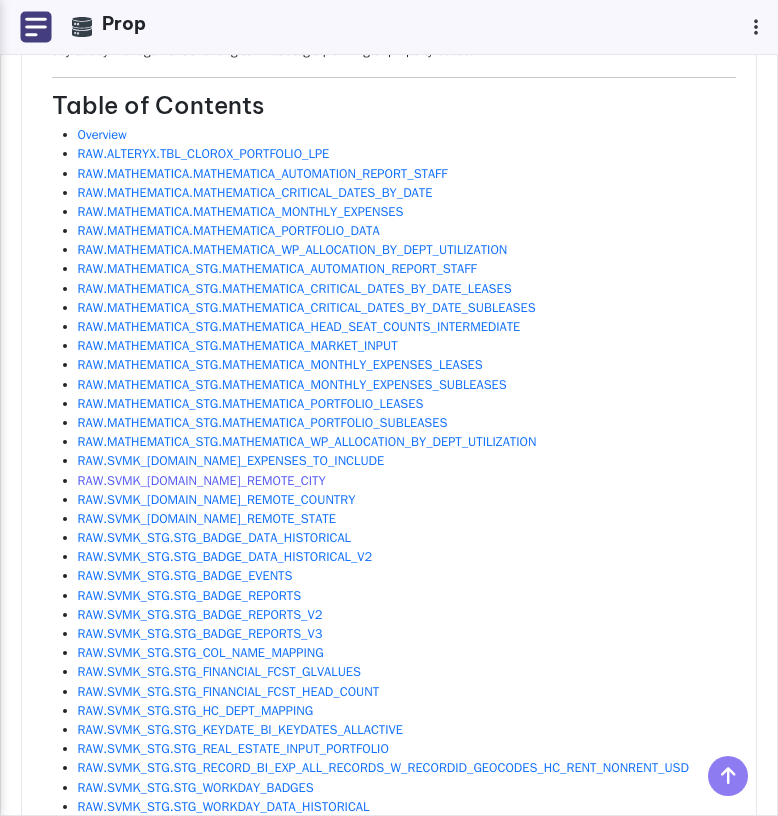 click on "RAW.SVMK_STG.LU_REMOTE_CITY" at bounding box center (202, 481) 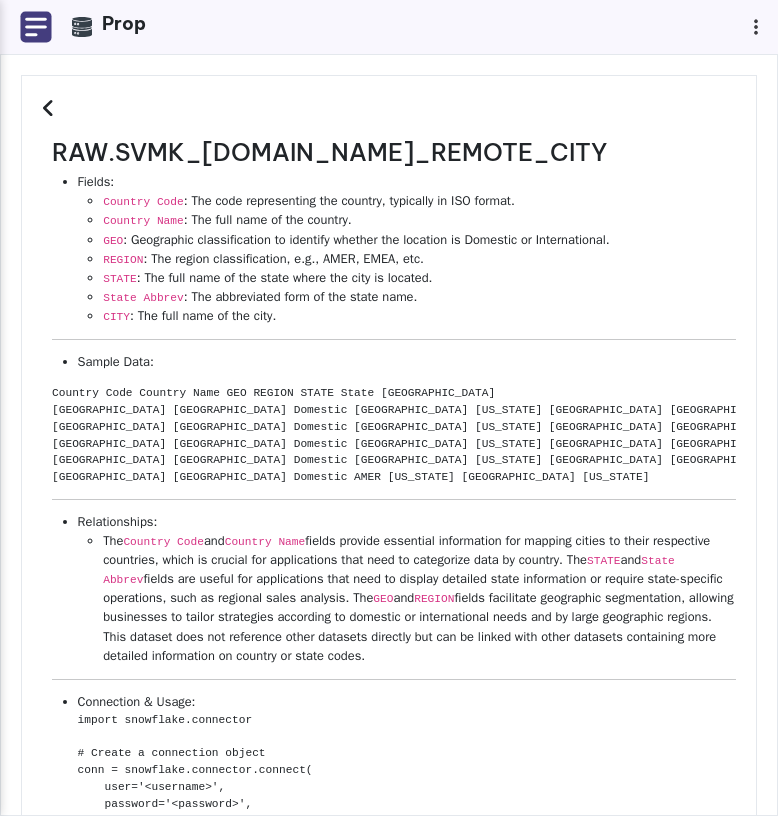 scroll, scrollTop: 0, scrollLeft: 0, axis: both 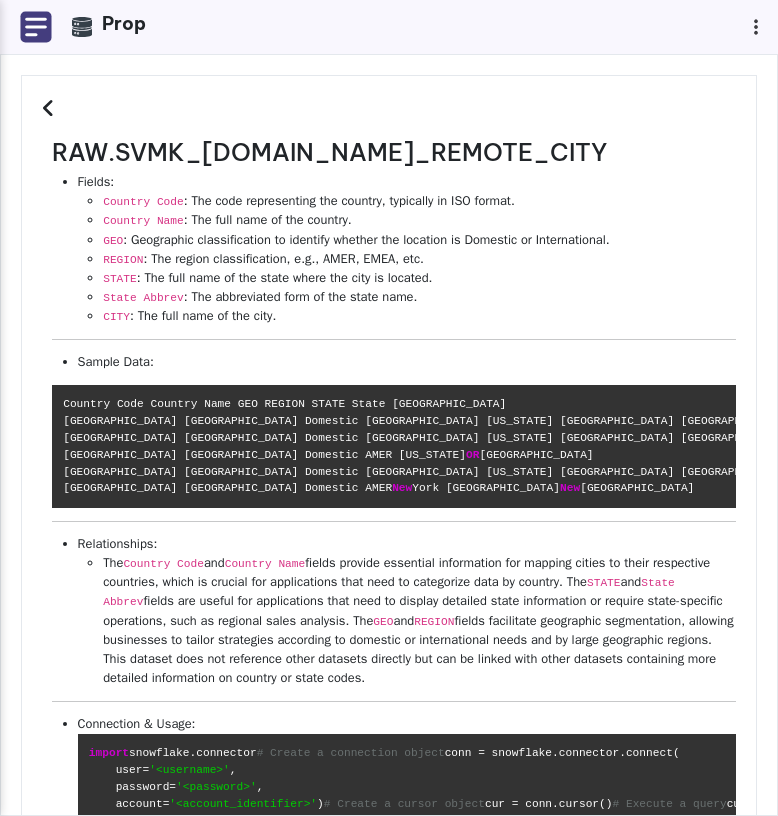 click at bounding box center [51, 108] 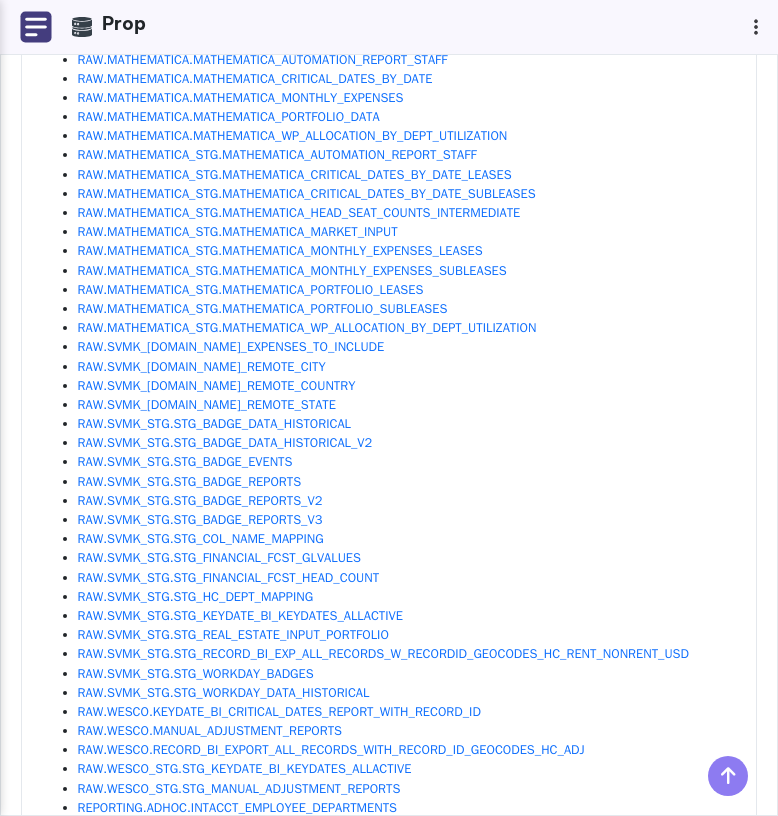 scroll, scrollTop: 1040, scrollLeft: 0, axis: vertical 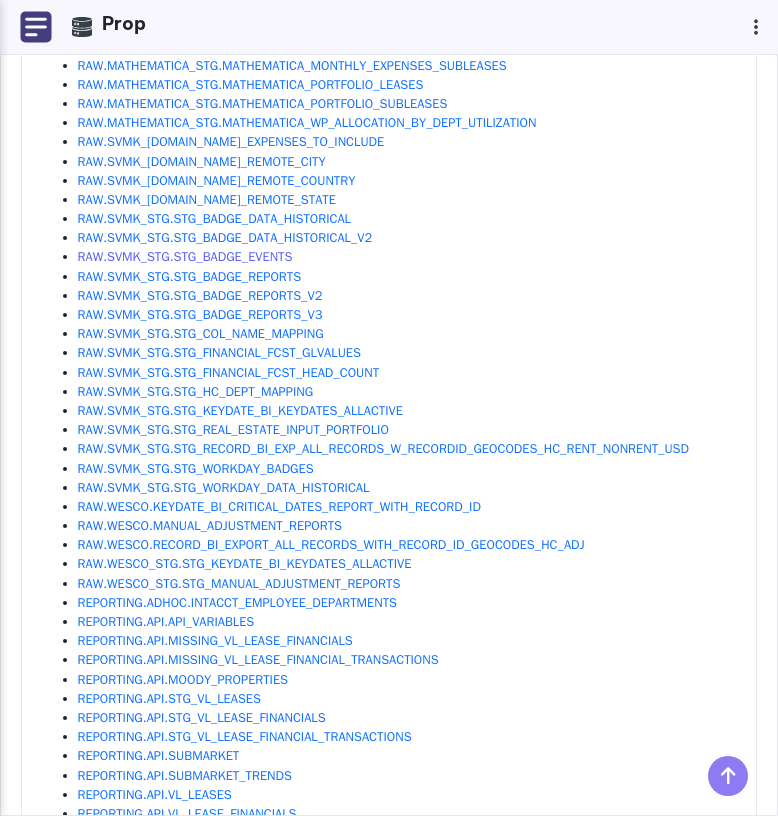 click on "RAW.SVMK_STG.STG_BADGE_EVENTS" at bounding box center (185, 257) 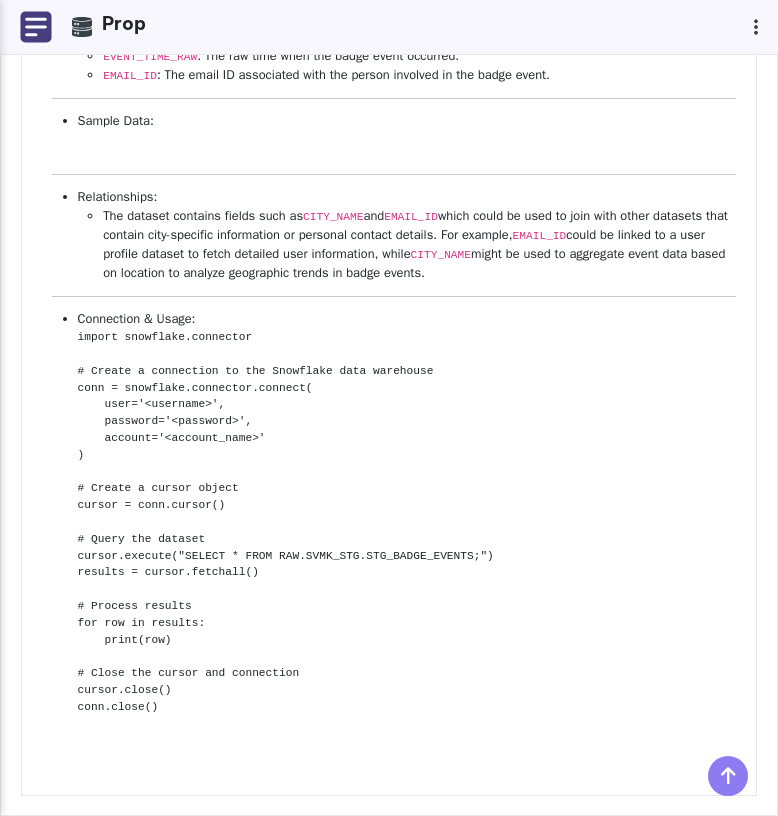 scroll, scrollTop: 0, scrollLeft: 0, axis: both 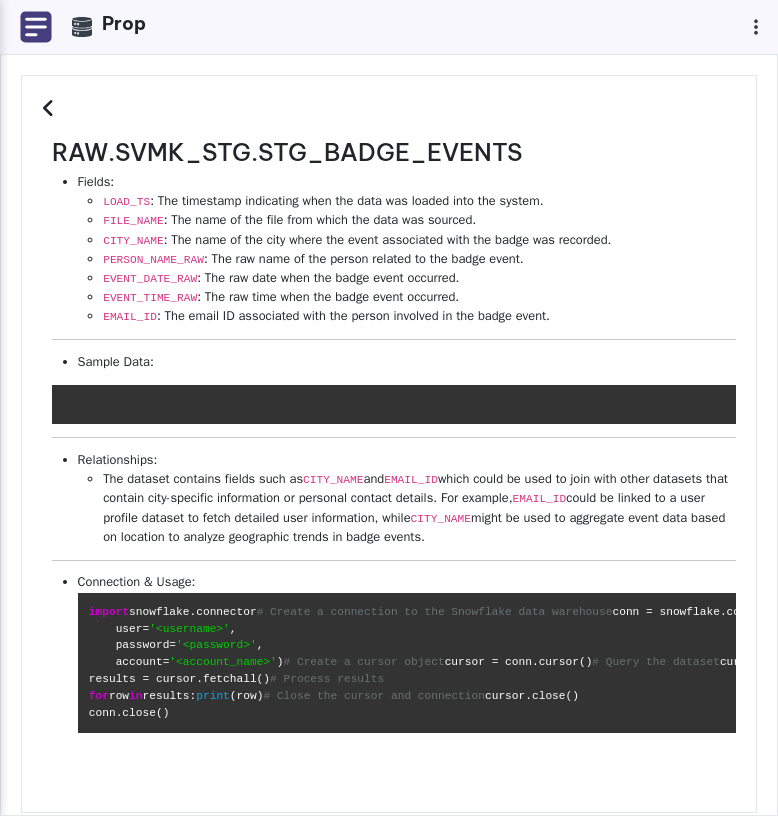 click at bounding box center (51, 108) 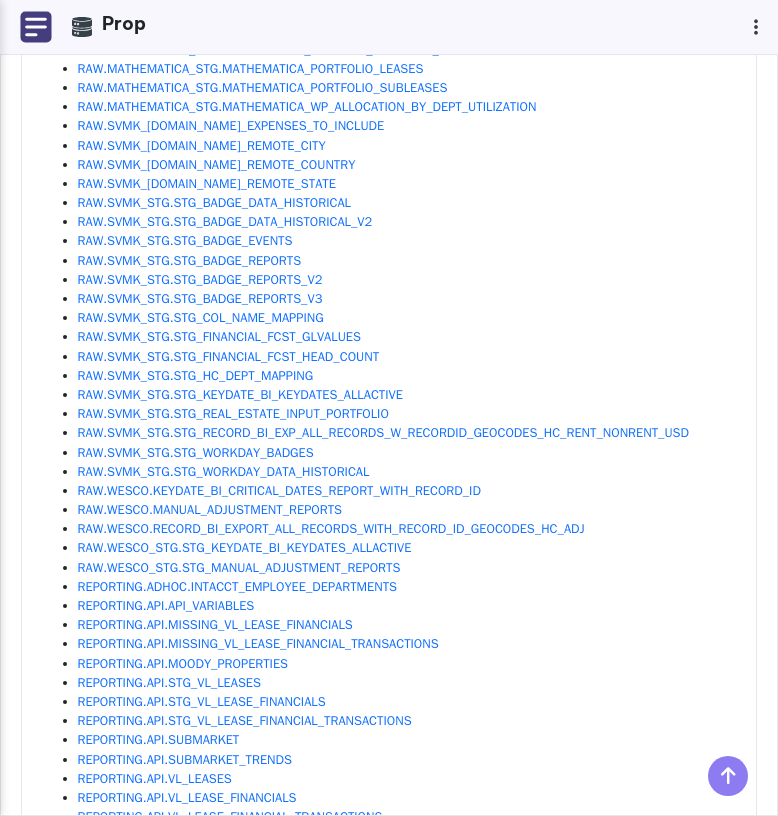 scroll, scrollTop: 1142, scrollLeft: 0, axis: vertical 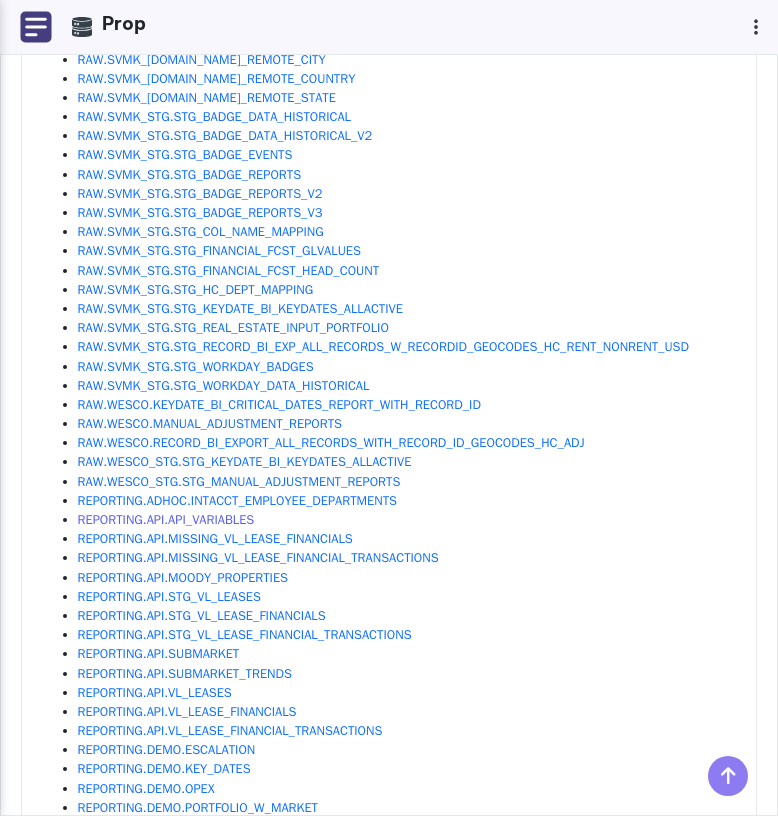 click on "REPORTING.API.API_VARIABLES" at bounding box center [166, 520] 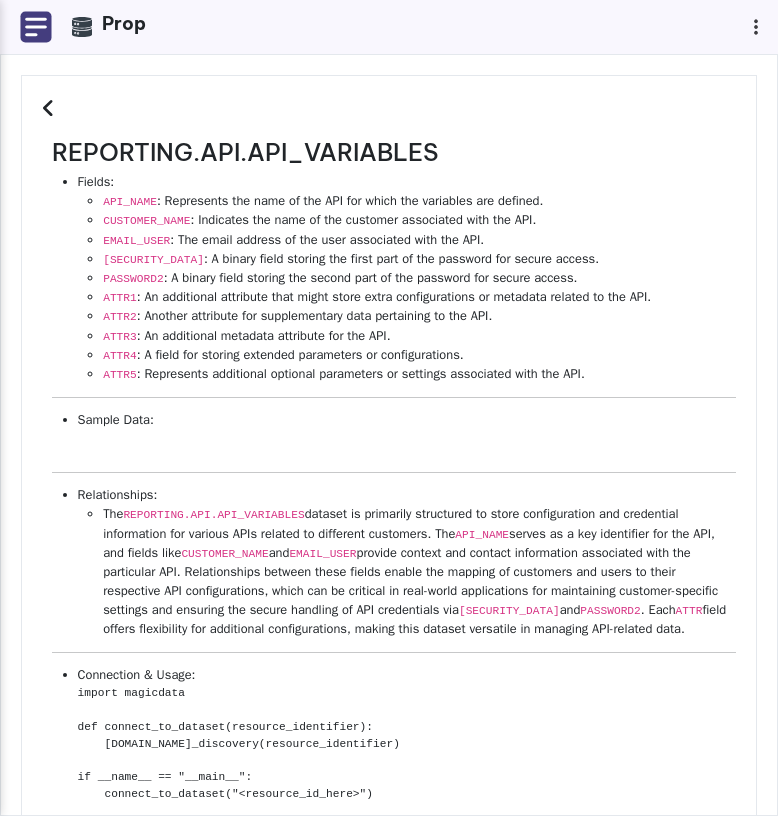 scroll, scrollTop: 0, scrollLeft: 0, axis: both 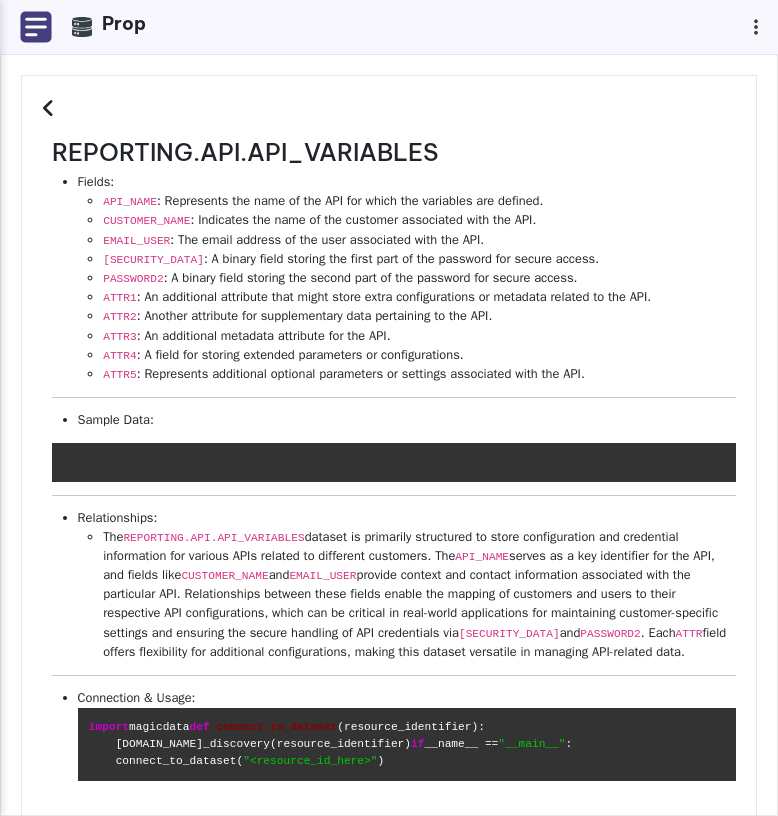 click at bounding box center [51, 108] 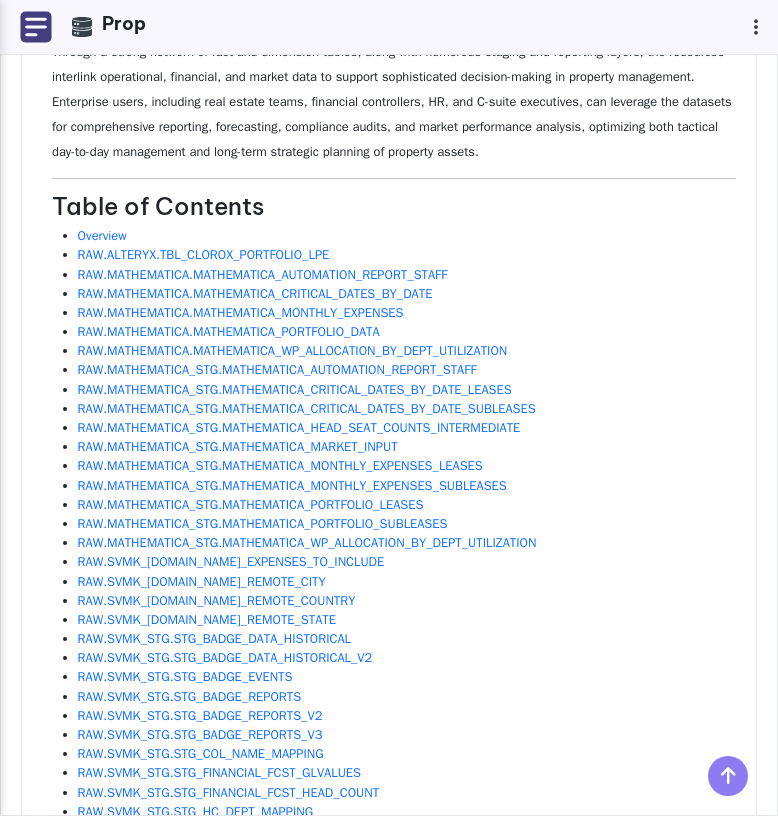 scroll, scrollTop: 1187, scrollLeft: 0, axis: vertical 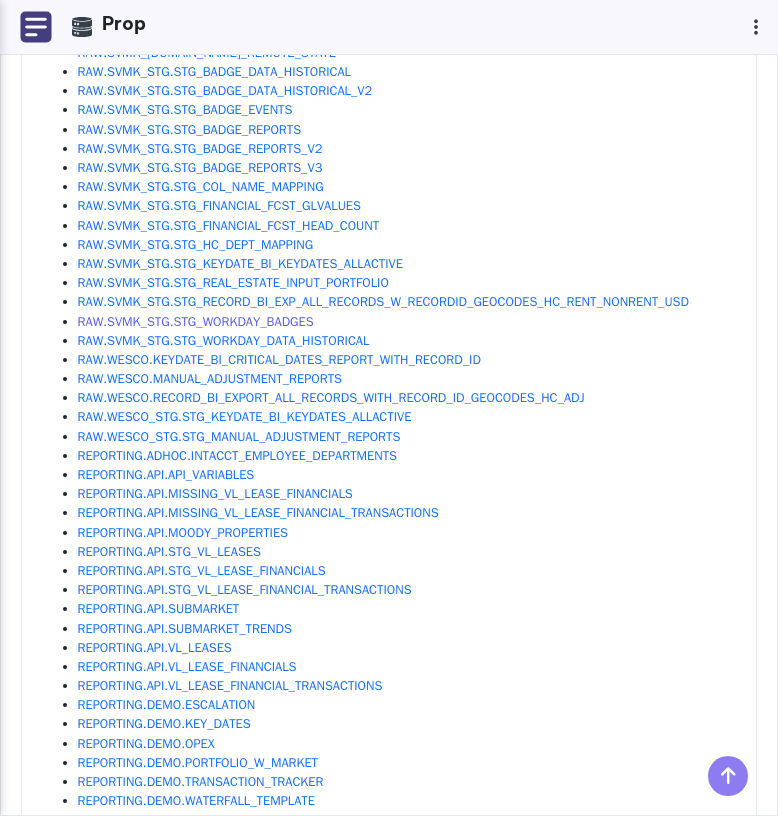 click on "RAW.SVMK_STG.STG_WORKDAY_BADGES" at bounding box center (196, 322) 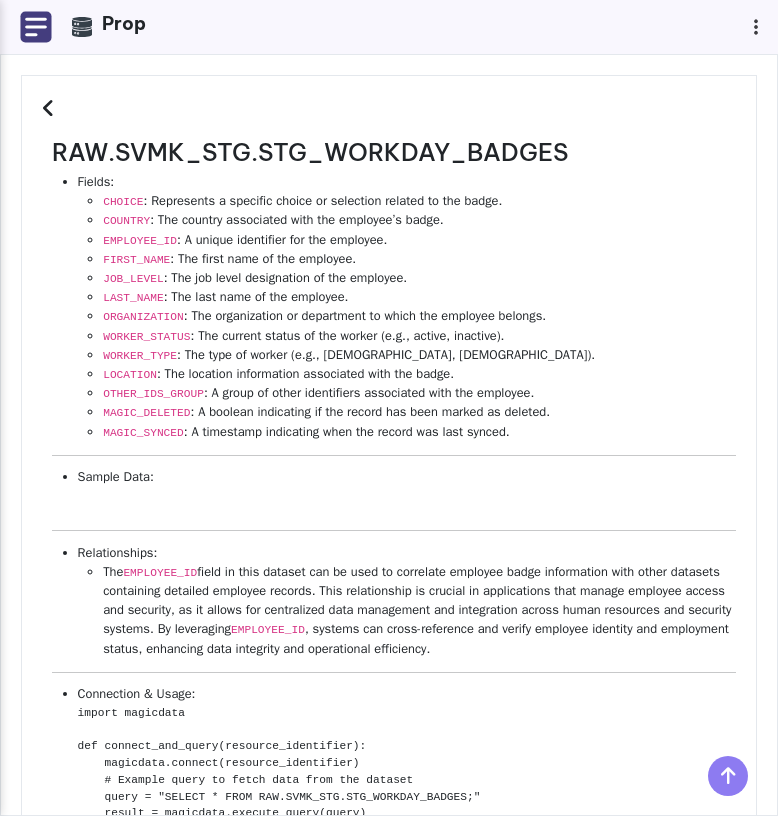 scroll, scrollTop: 0, scrollLeft: 0, axis: both 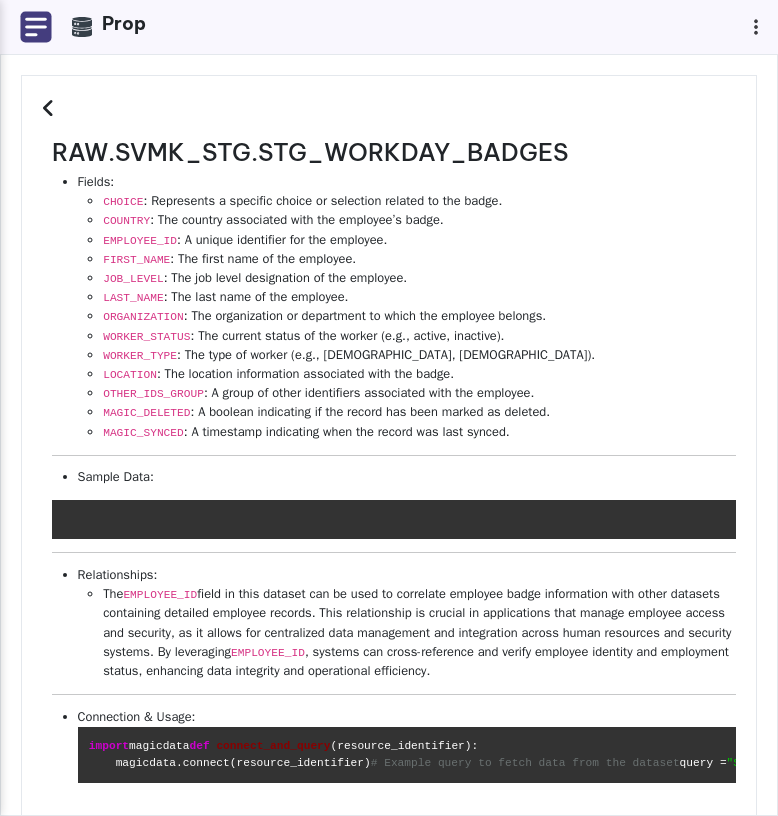 click at bounding box center [51, 108] 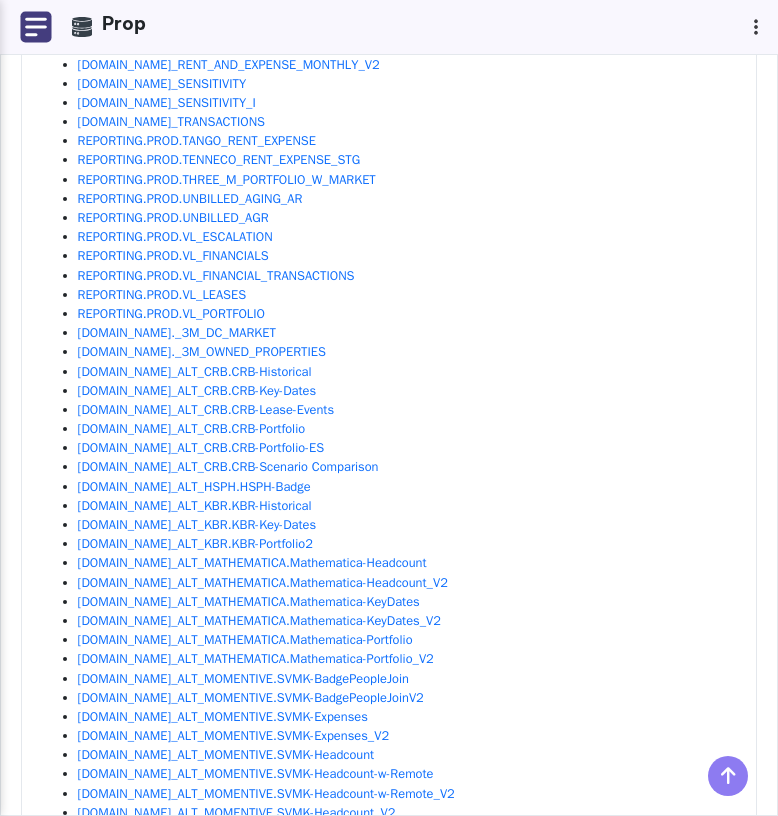 scroll, scrollTop: 4279, scrollLeft: 0, axis: vertical 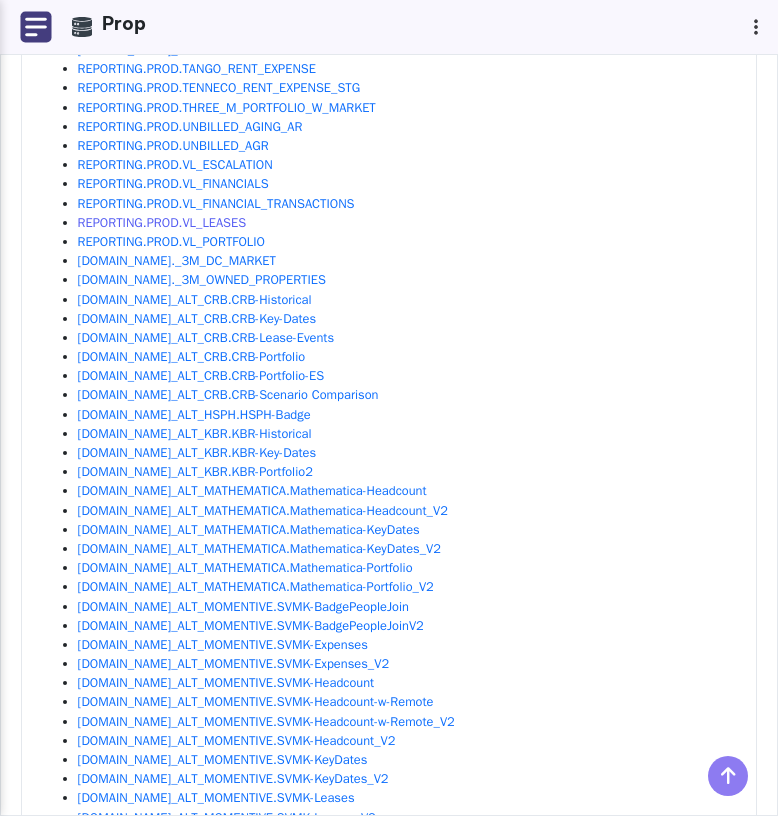 click on "REPORTING.PROD.VL_LEASES" at bounding box center [162, 223] 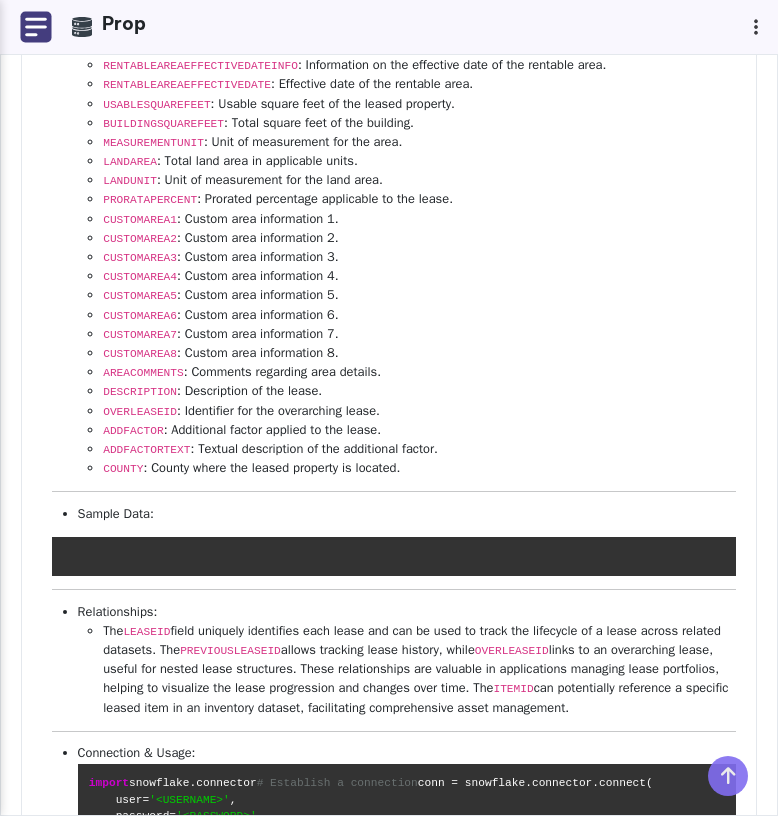scroll, scrollTop: 1571, scrollLeft: 0, axis: vertical 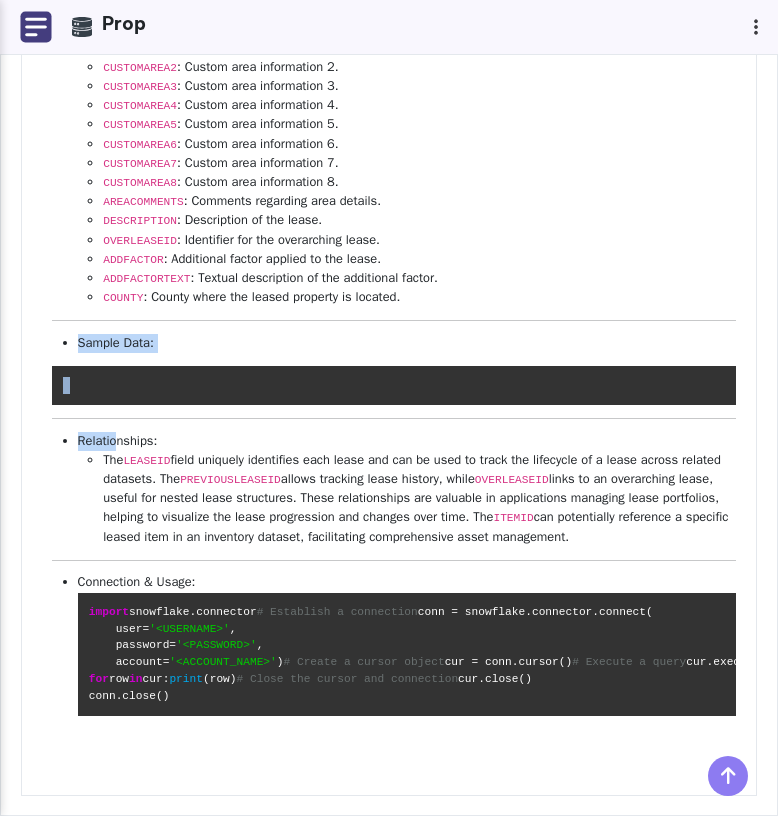 drag, startPoint x: 116, startPoint y: 184, endPoint x: 118, endPoint y: 303, distance: 119.01681 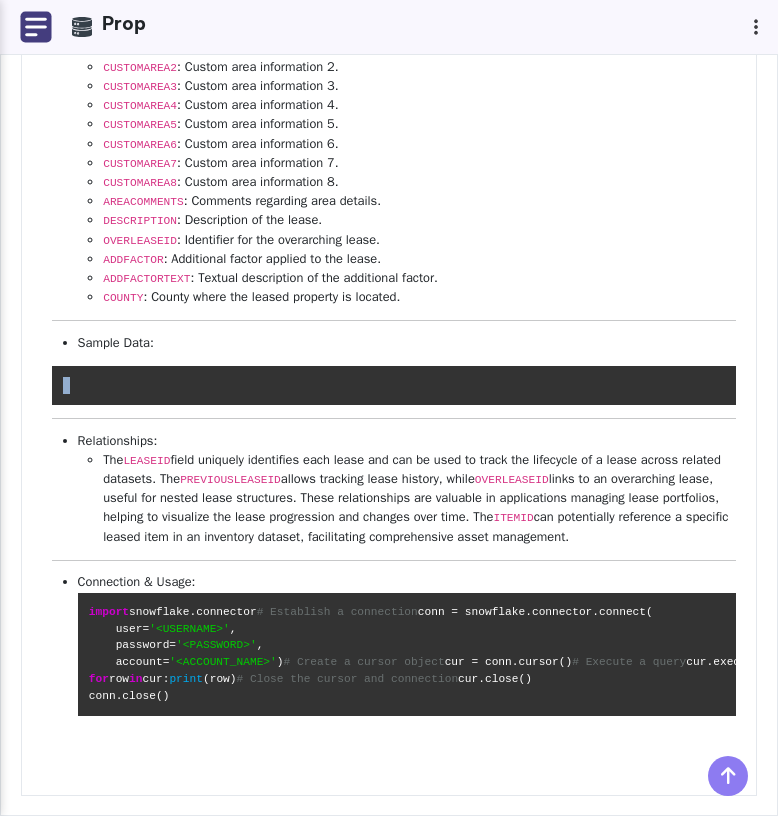 click at bounding box center (394, 385) 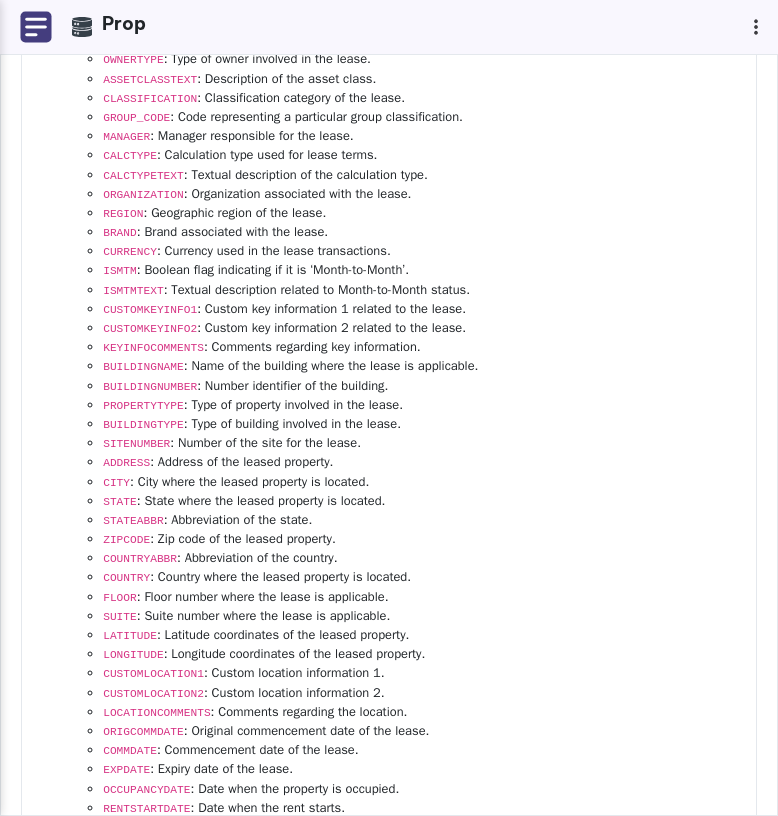 scroll, scrollTop: 0, scrollLeft: 0, axis: both 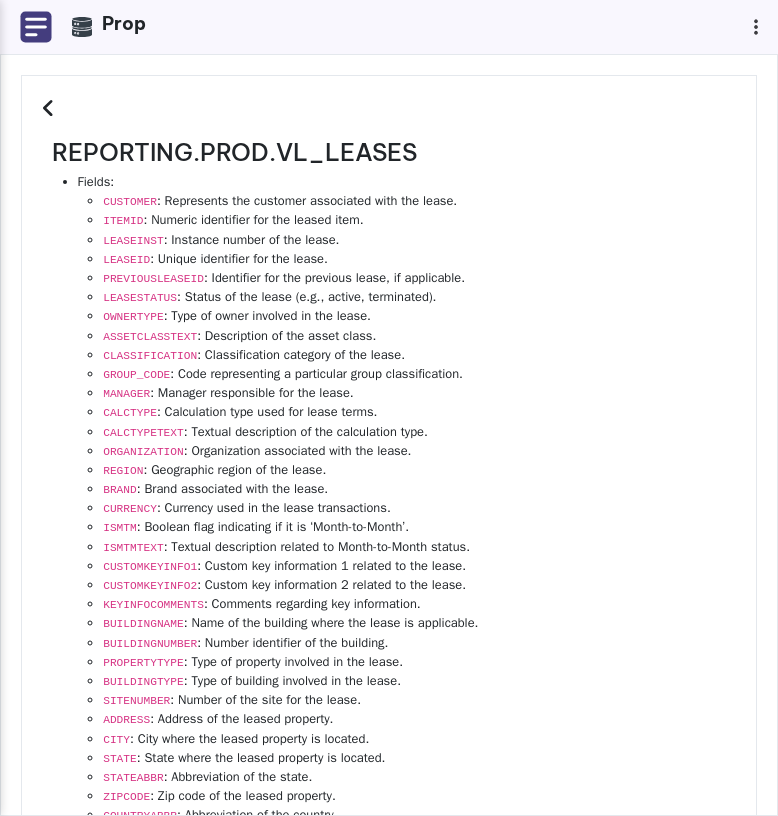 click at bounding box center [51, 108] 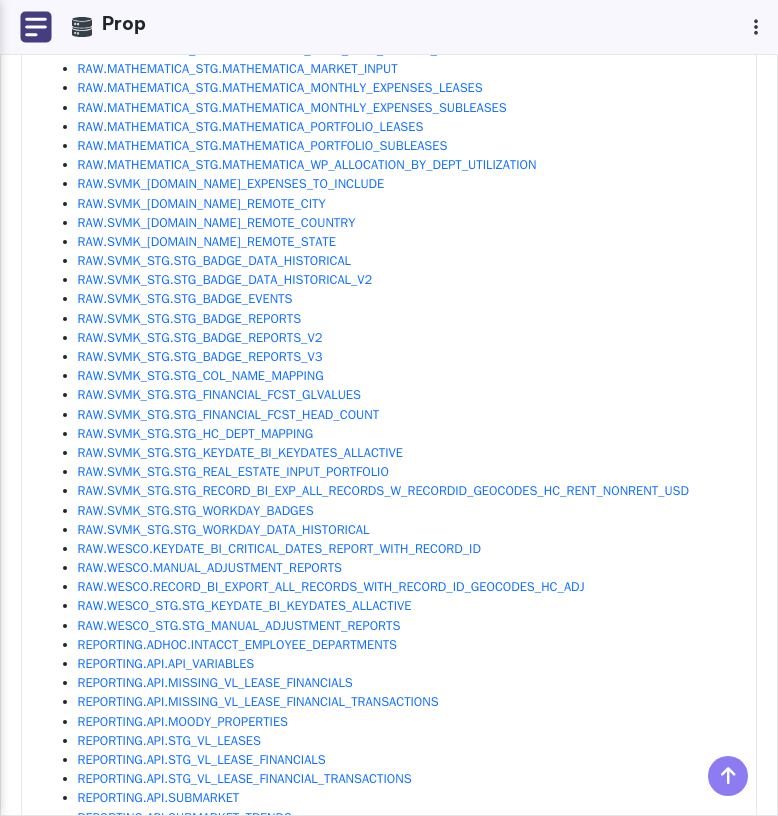 scroll, scrollTop: 0, scrollLeft: 0, axis: both 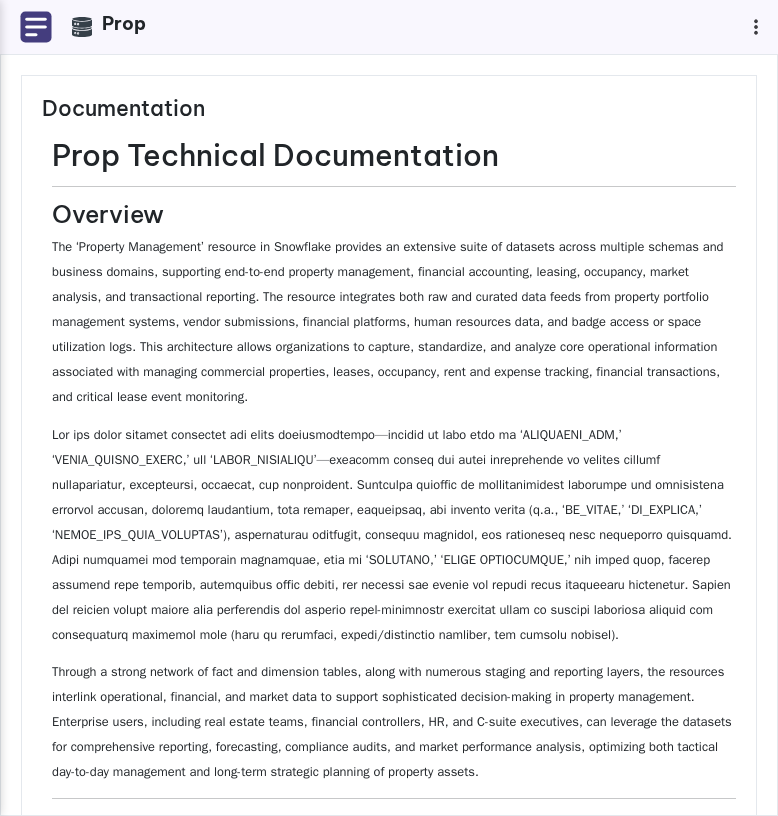 click at bounding box center [36, 27] 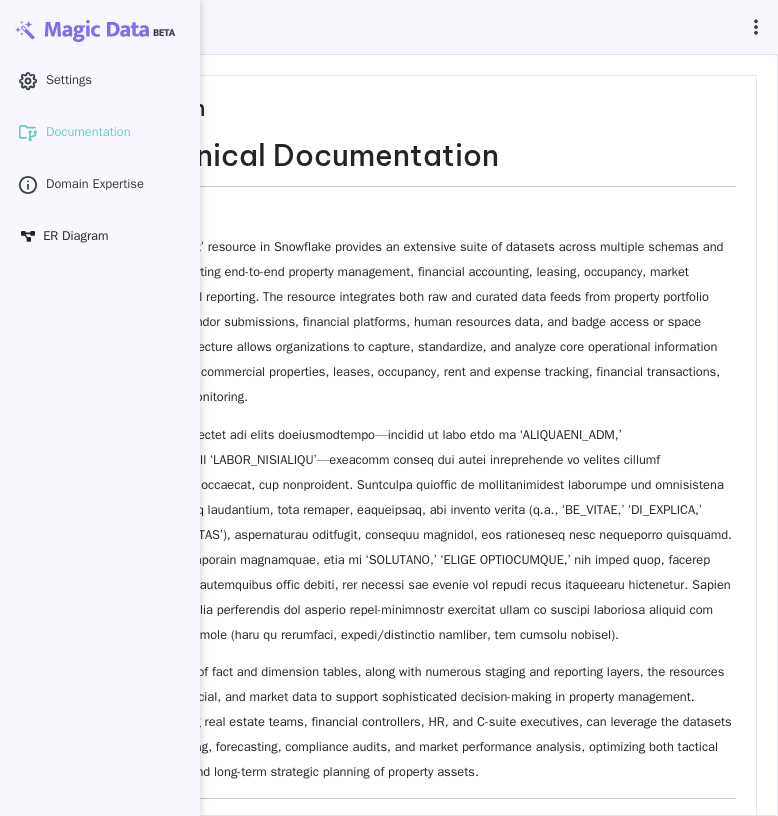 click on "ER Diagram" at bounding box center (75, 236) 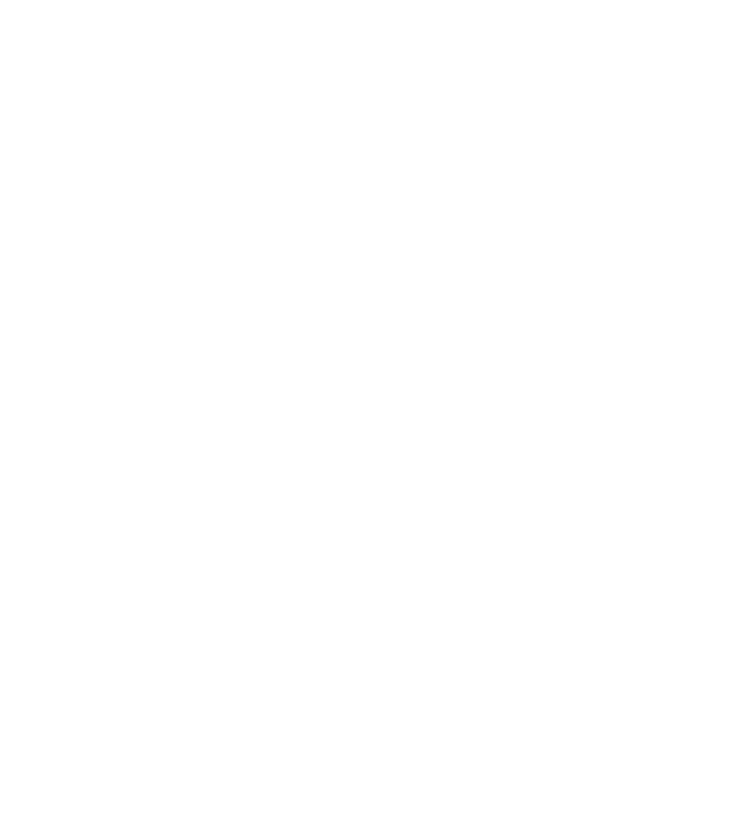scroll, scrollTop: 0, scrollLeft: 0, axis: both 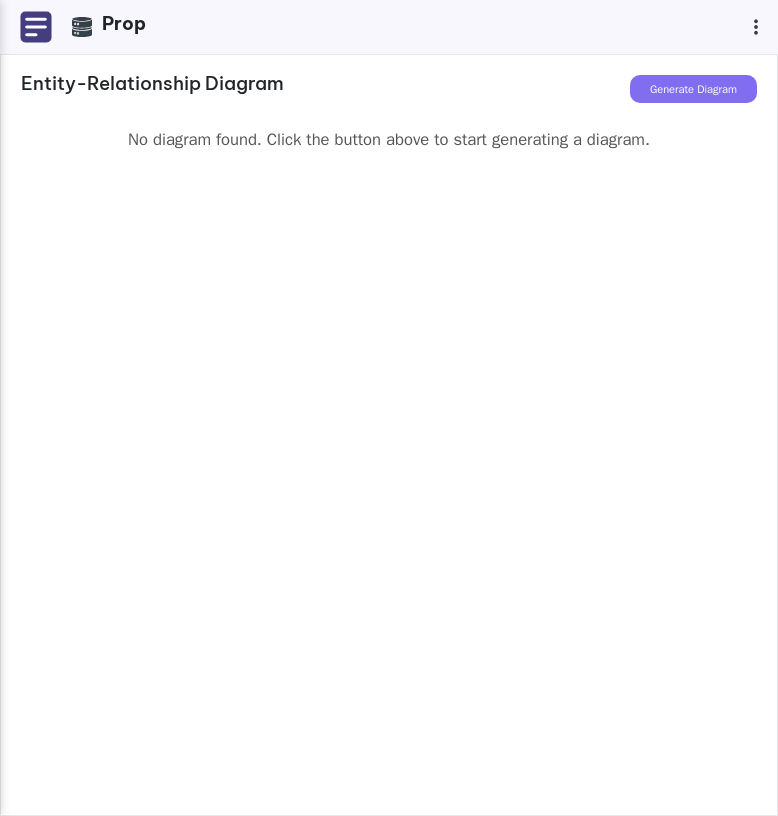 click on ".cls-1 {
clip-path: url(#clippath);
}
.cls-2 {
fill: none;
}
.cls-2, .cls-3 {
stroke-width: 0px;
}
.cls-3 {
fill: #373737;
}
Prop" at bounding box center (83, 27) 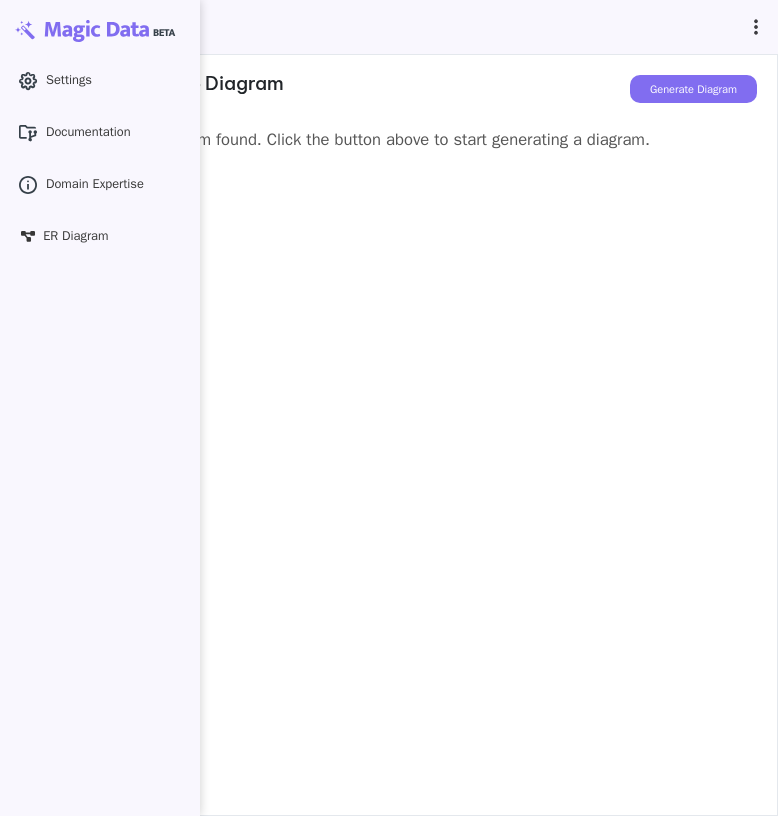 click on ".cls-1 {
clip-path: url(#clippath);
}
.cls-2 {
fill: none;
}
.cls-2, .cls-3 {
stroke-width: 0px;
}
.cls-3 {
}
Settings
.cls-1 {
stroke-width: 0px;
}
Documentation Domain Expertise ER Diagram" at bounding box center (100, 185) 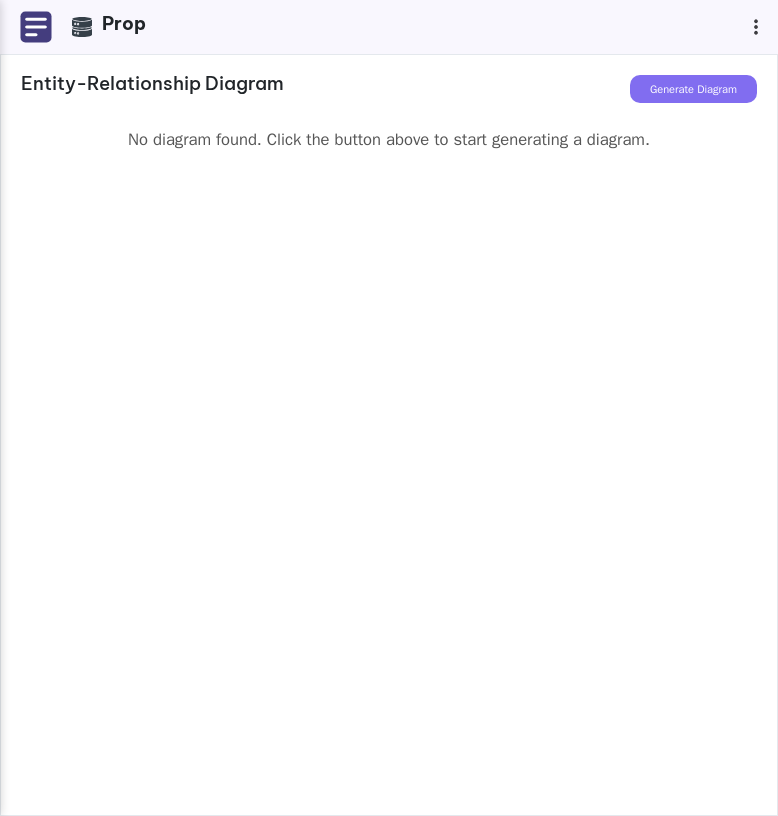 click at bounding box center (36, 27) 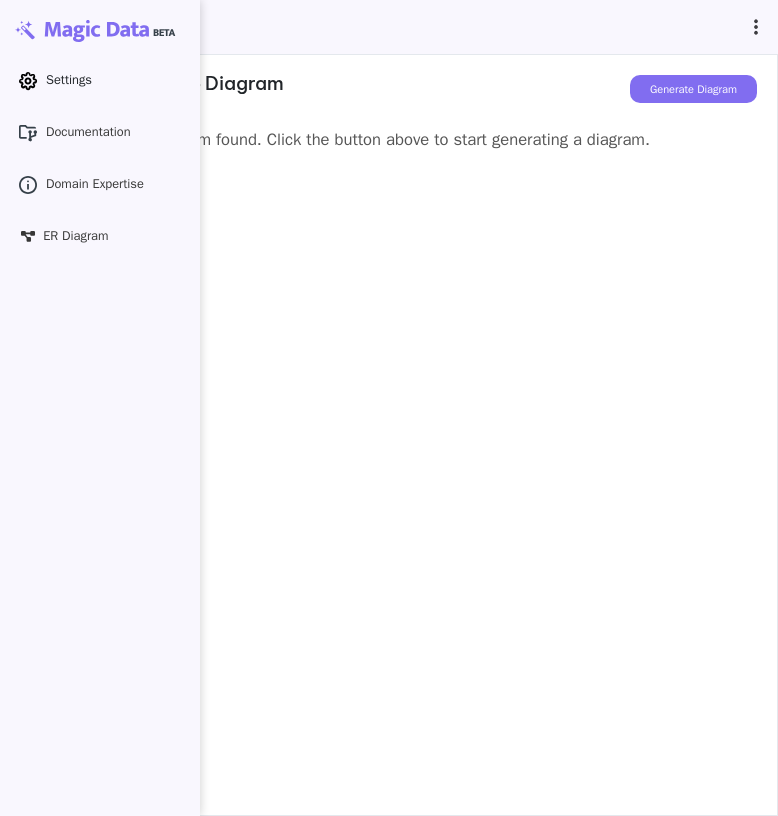 click on "Settings" at bounding box center (69, 80) 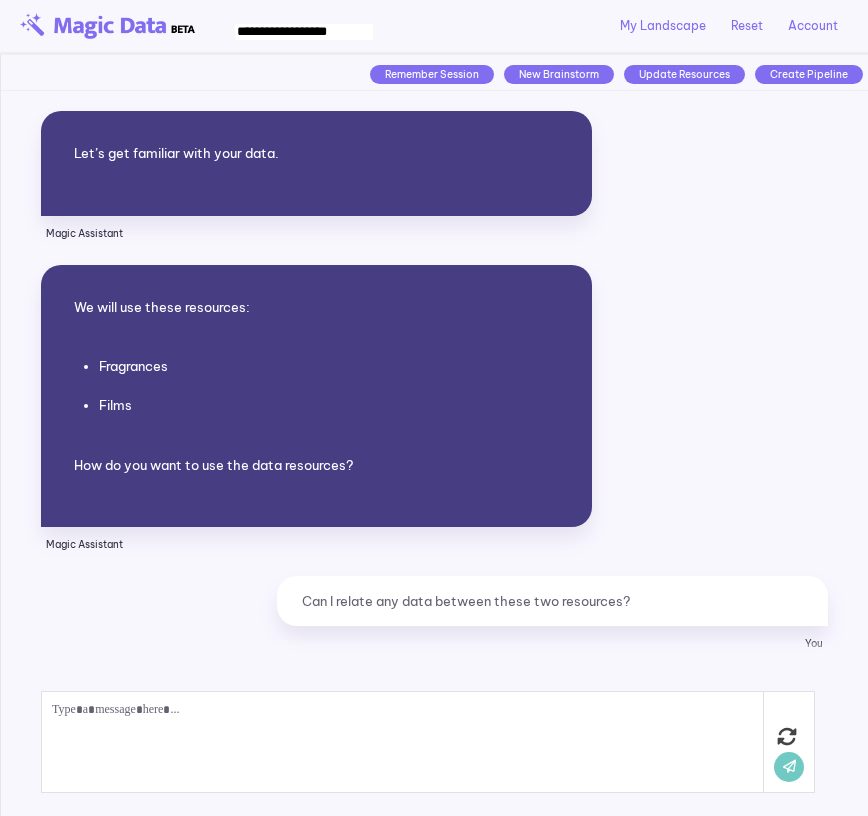 scroll, scrollTop: 0, scrollLeft: 0, axis: both 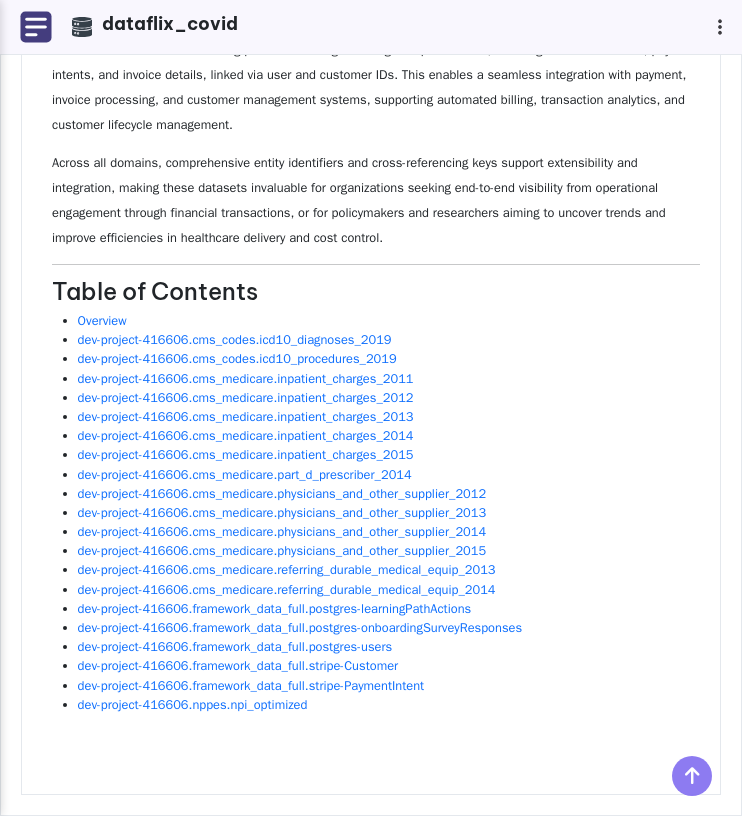 click at bounding box center (36, 27) 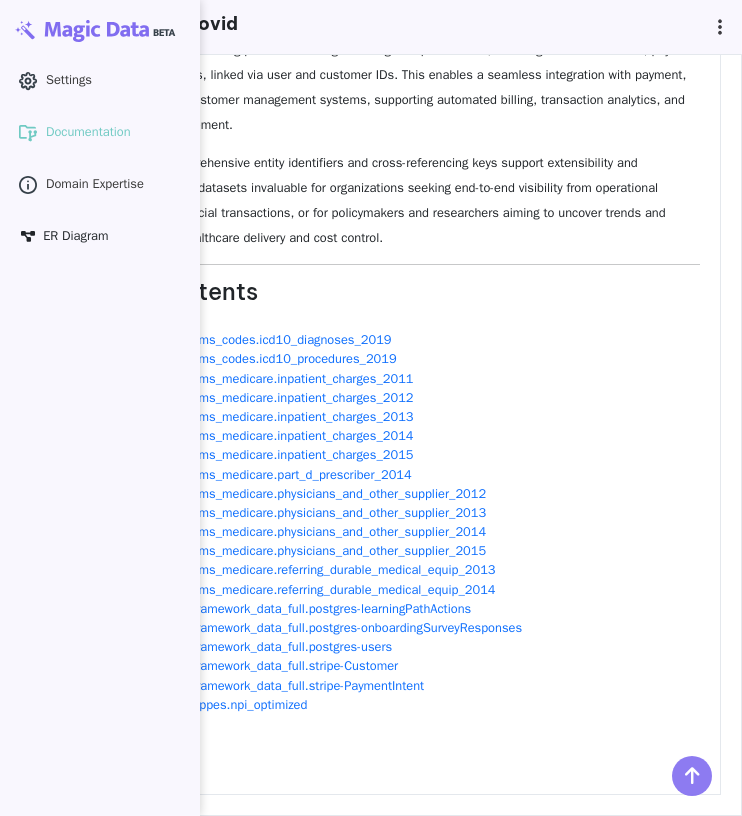 click on "ER Diagram" at bounding box center (75, 236) 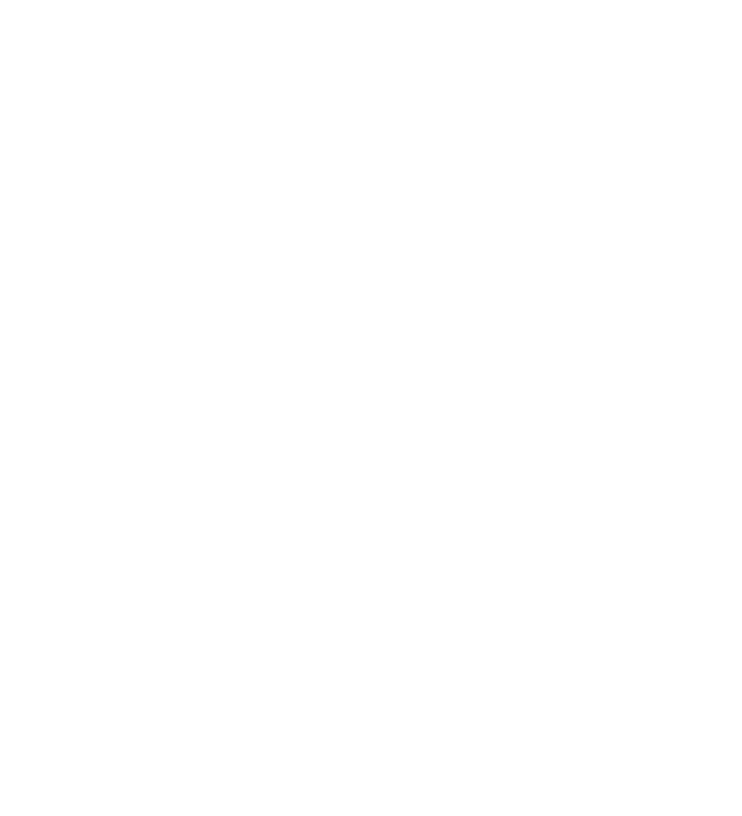 scroll, scrollTop: 0, scrollLeft: 0, axis: both 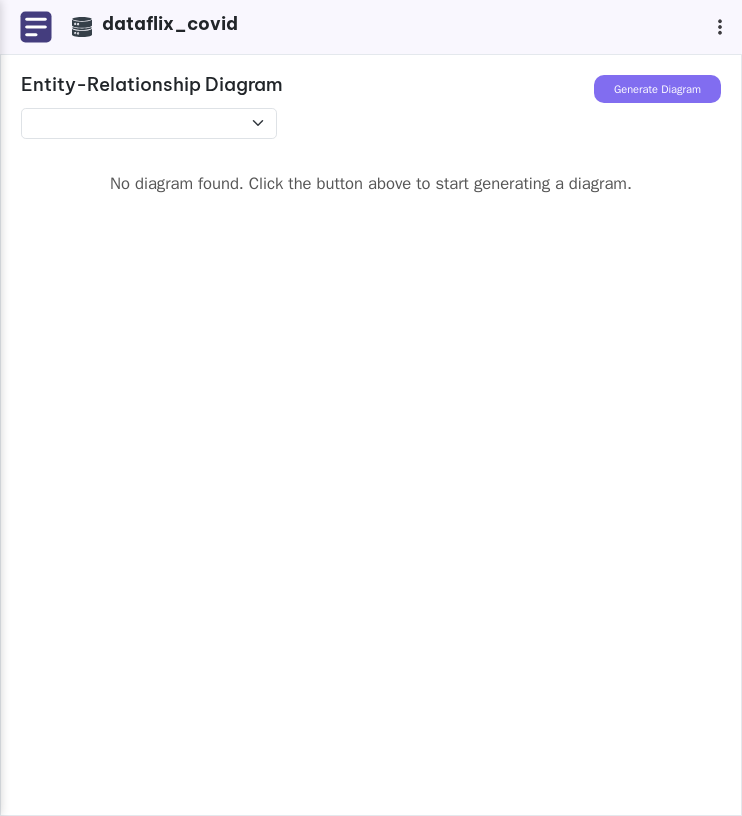click on "Generate Diagram" at bounding box center (657, 89) 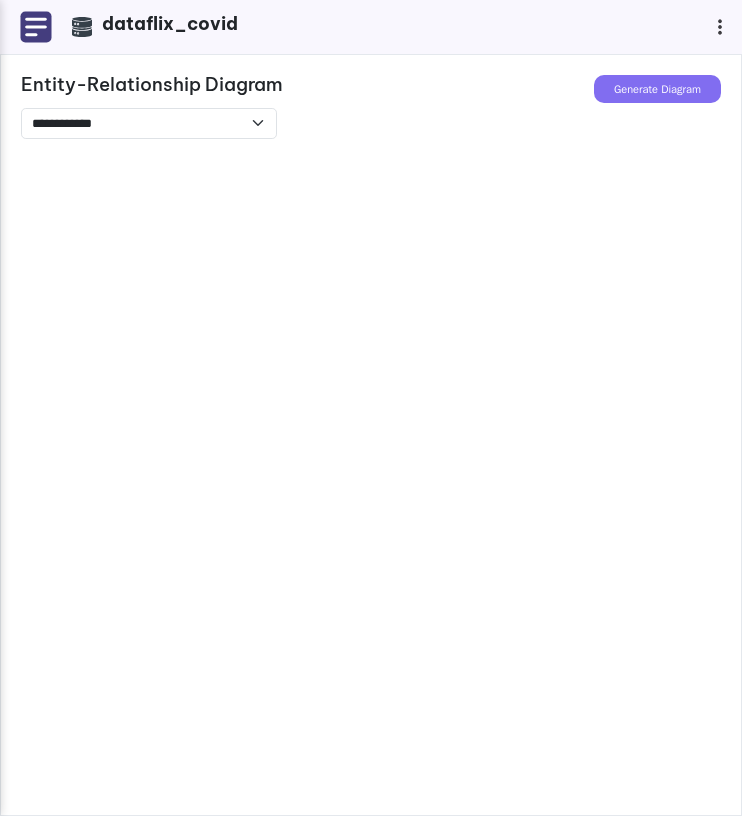 scroll, scrollTop: 0, scrollLeft: 0, axis: both 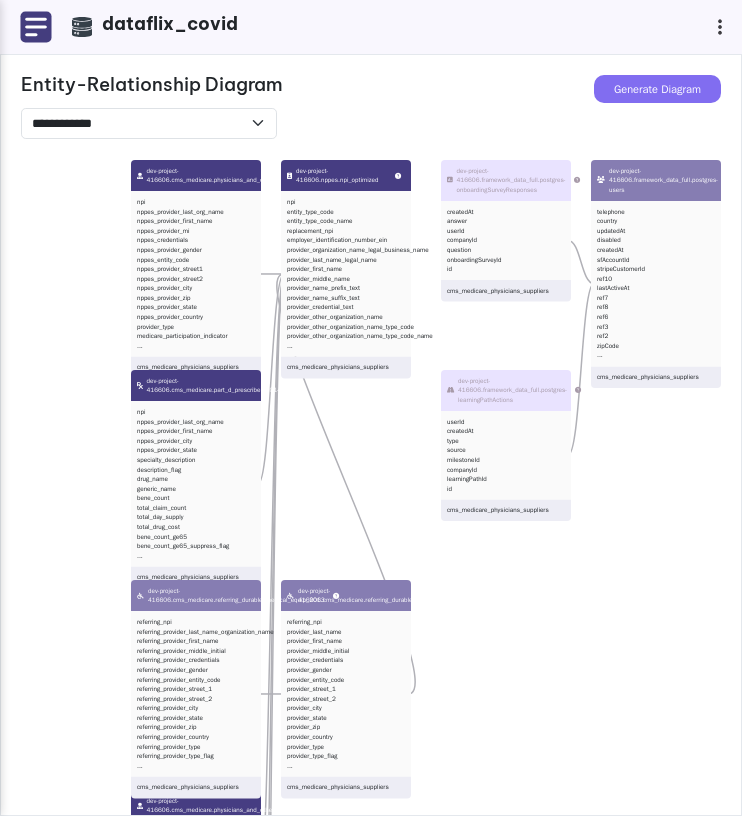 drag, startPoint x: 303, startPoint y: 244, endPoint x: 721, endPoint y: 620, distance: 562.2277 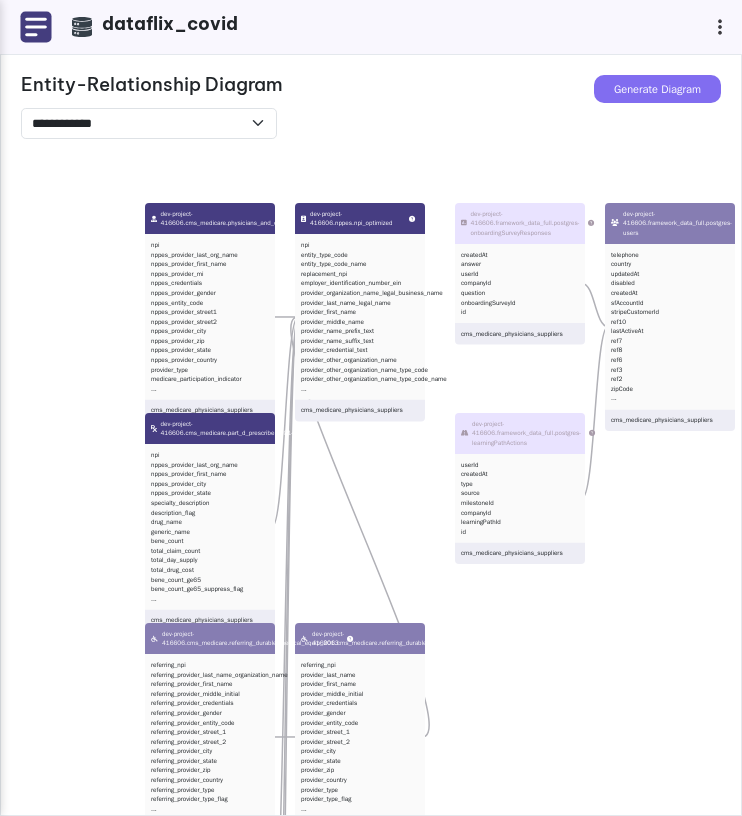 click on "Entity-Relationship Diagram" at bounding box center (371, 84) 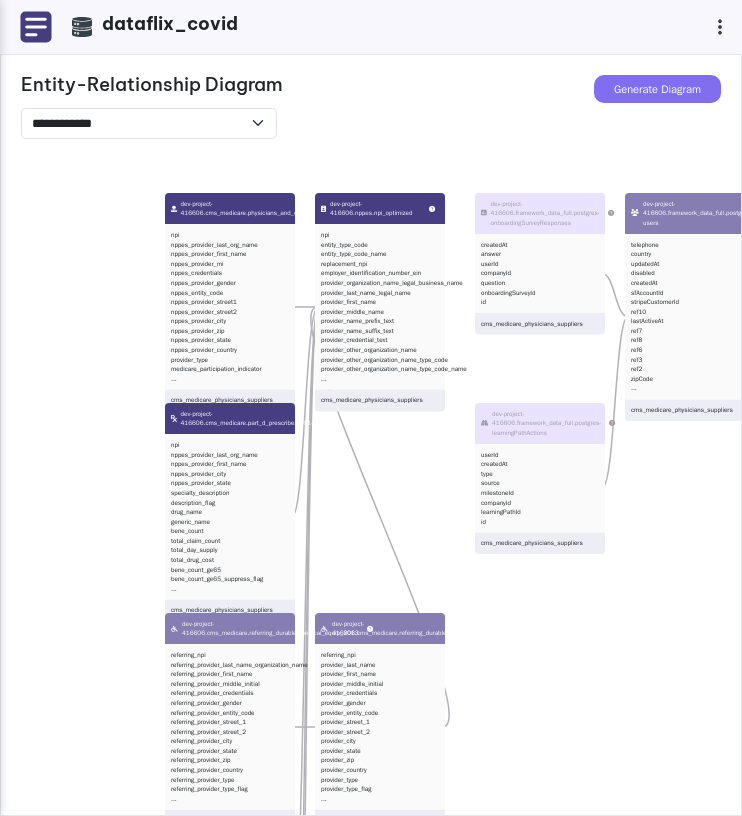 drag, startPoint x: 363, startPoint y: 482, endPoint x: 422, endPoint y: 455, distance: 64.884514 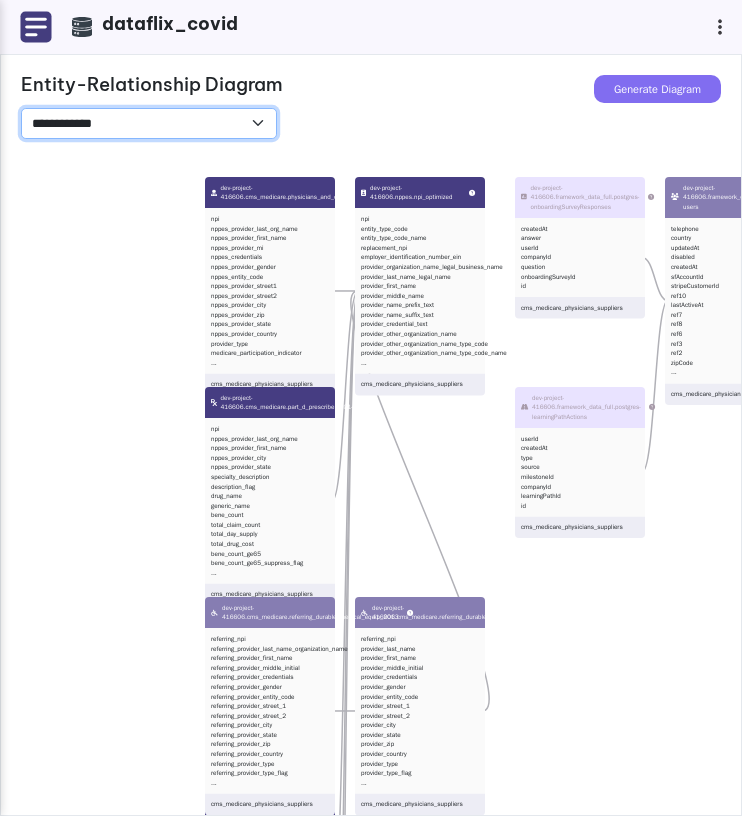 click on "**********" at bounding box center (149, 123) 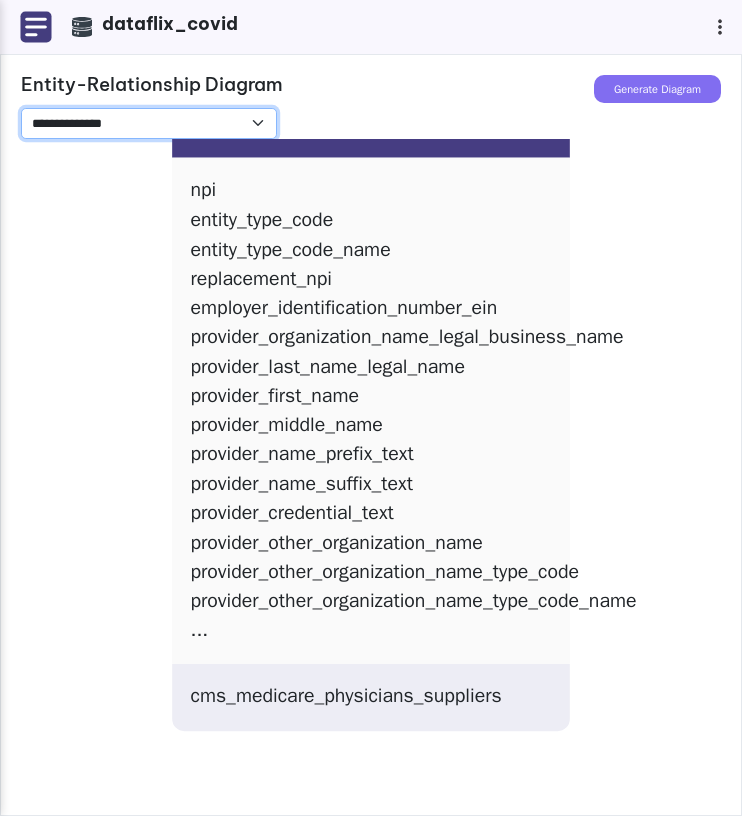 click on "**********" at bounding box center (149, 123) 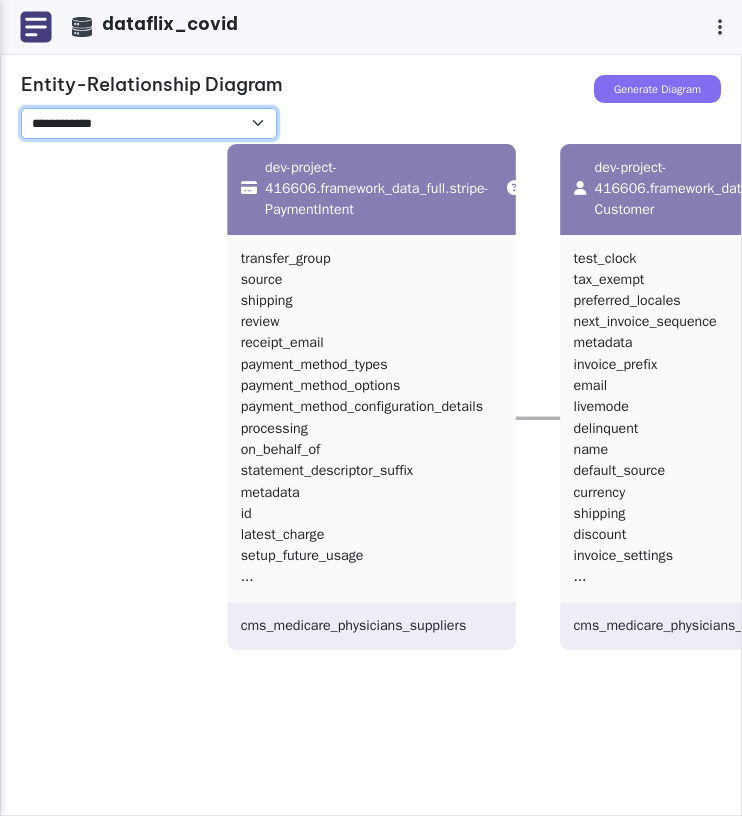click on "**********" at bounding box center [149, 123] 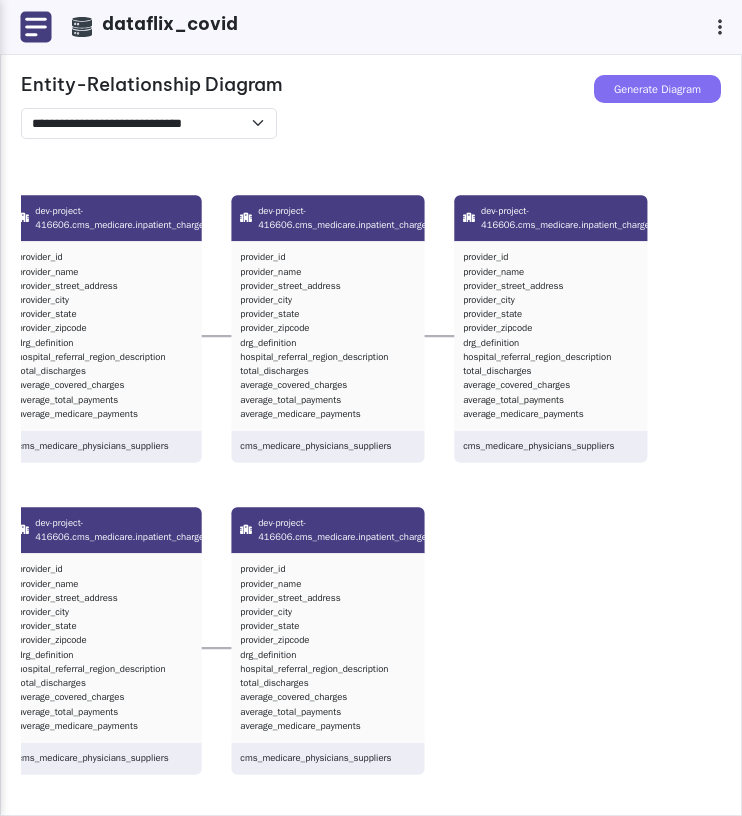 drag, startPoint x: 587, startPoint y: 594, endPoint x: 544, endPoint y: 526, distance: 80.454956 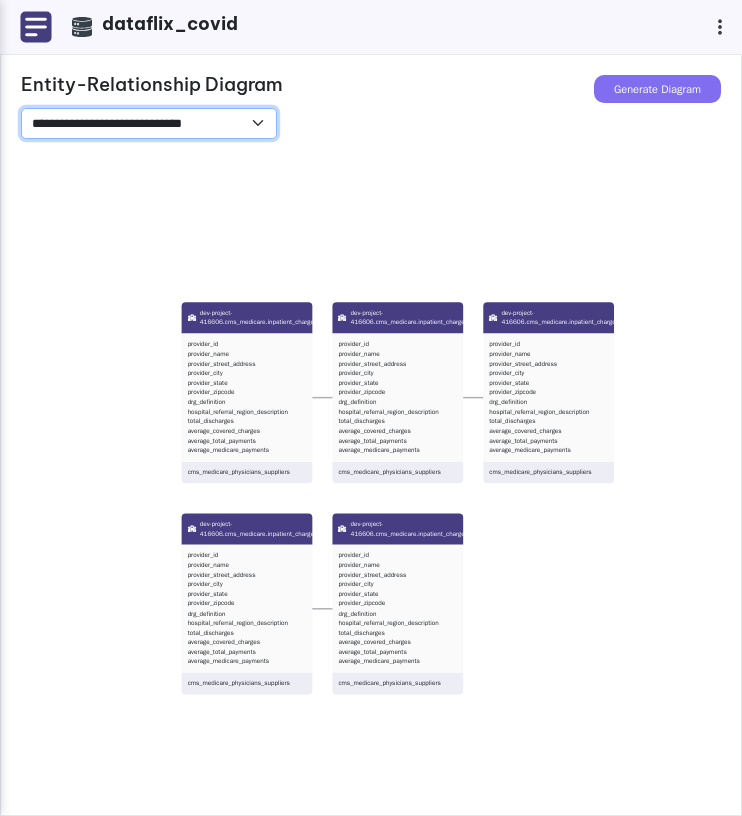 click on "**********" at bounding box center (149, 123) 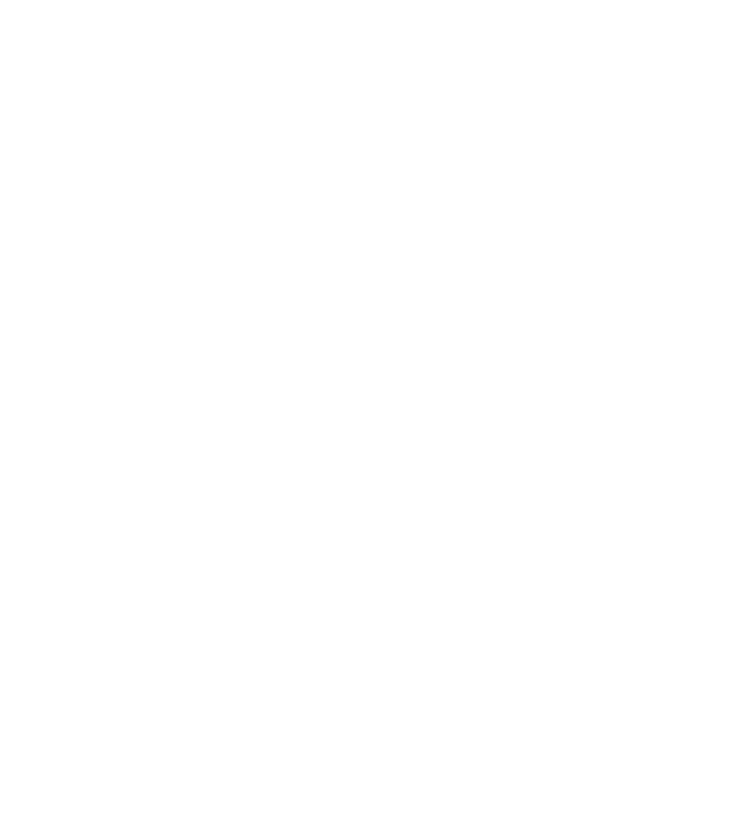 scroll, scrollTop: 0, scrollLeft: 0, axis: both 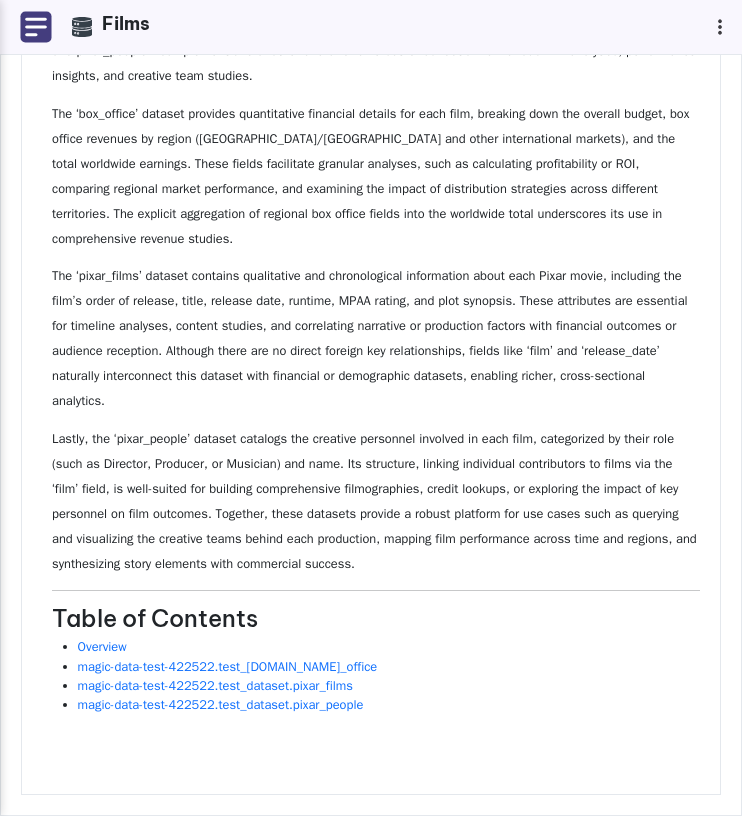 click at bounding box center [36, 27] 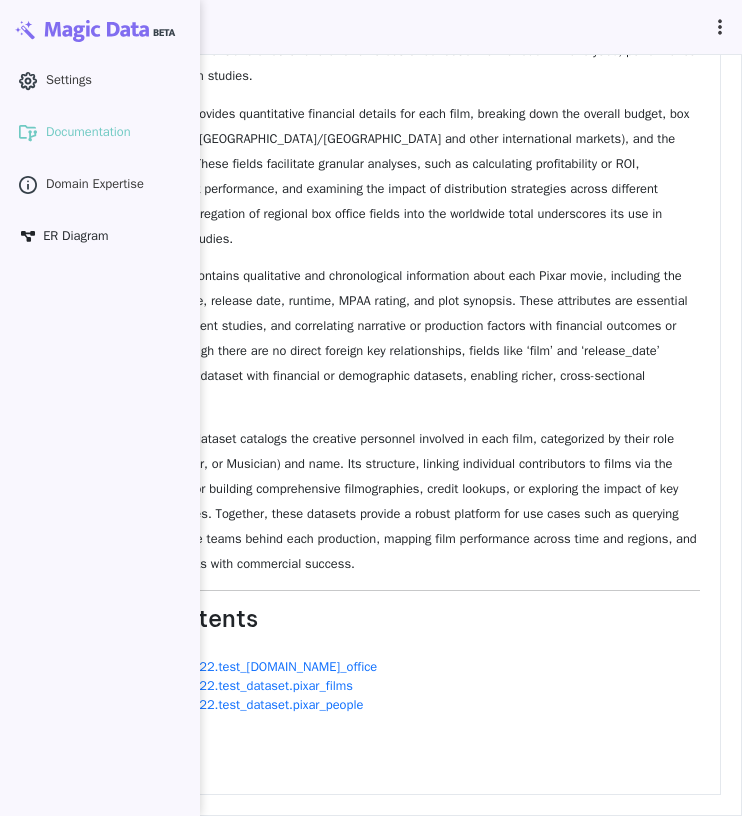 click on "ER Diagram" at bounding box center (75, 236) 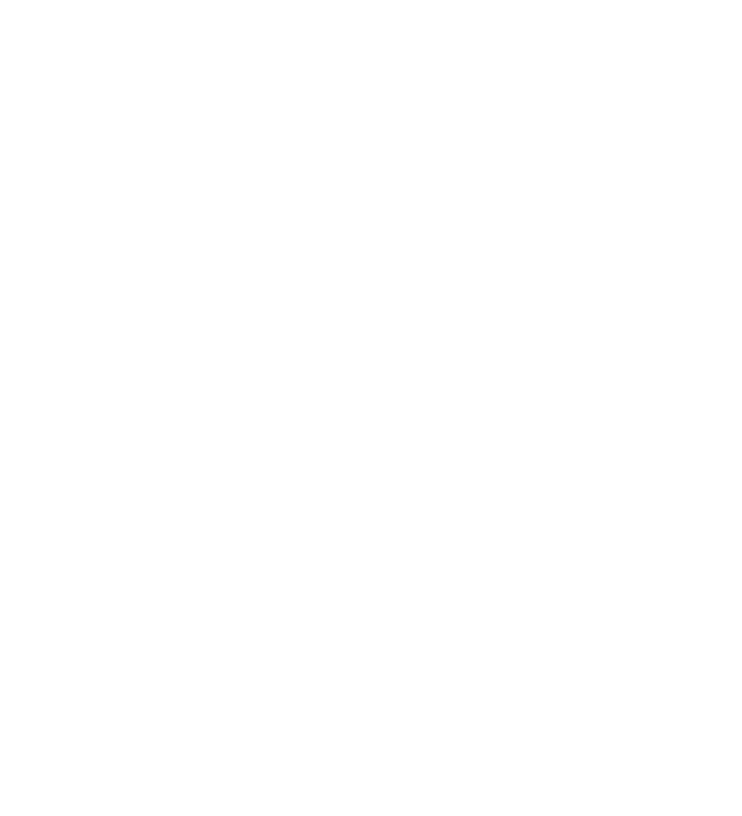 scroll, scrollTop: 0, scrollLeft: 0, axis: both 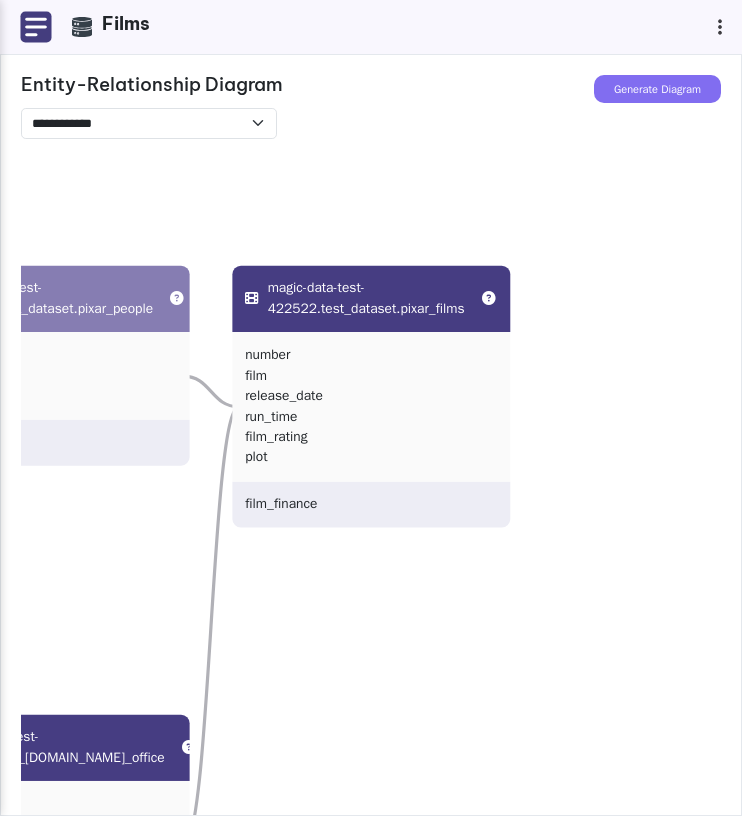 click on "Generate Diagram" at bounding box center [657, 89] 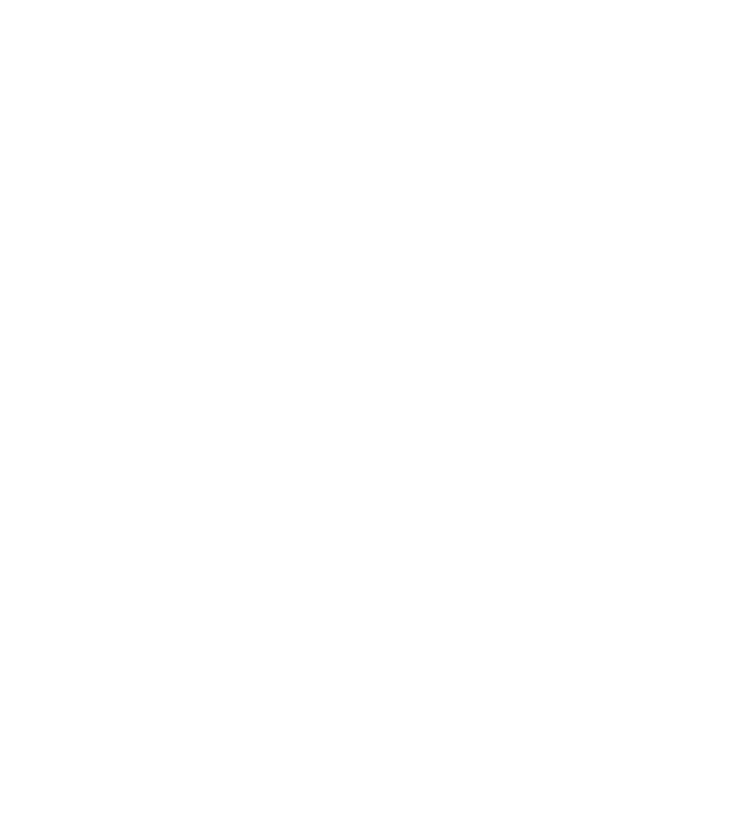 scroll, scrollTop: 0, scrollLeft: 0, axis: both 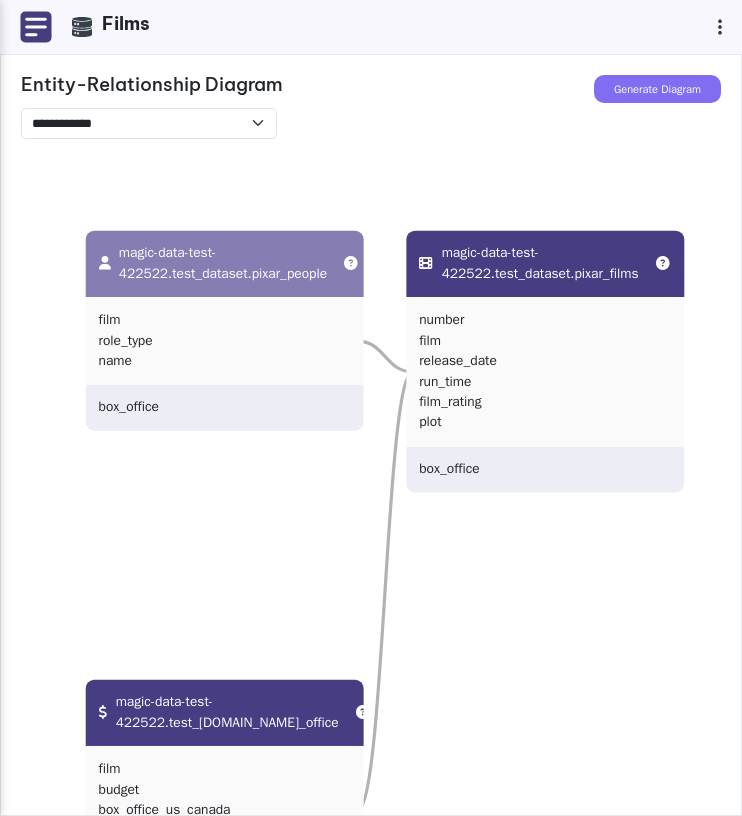 drag, startPoint x: 471, startPoint y: 219, endPoint x: 645, endPoint y: 184, distance: 177.48521 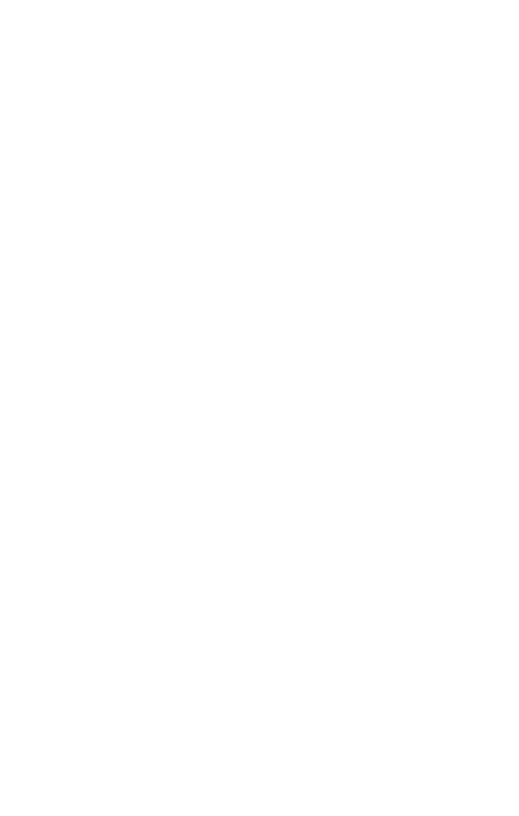 scroll, scrollTop: 0, scrollLeft: 0, axis: both 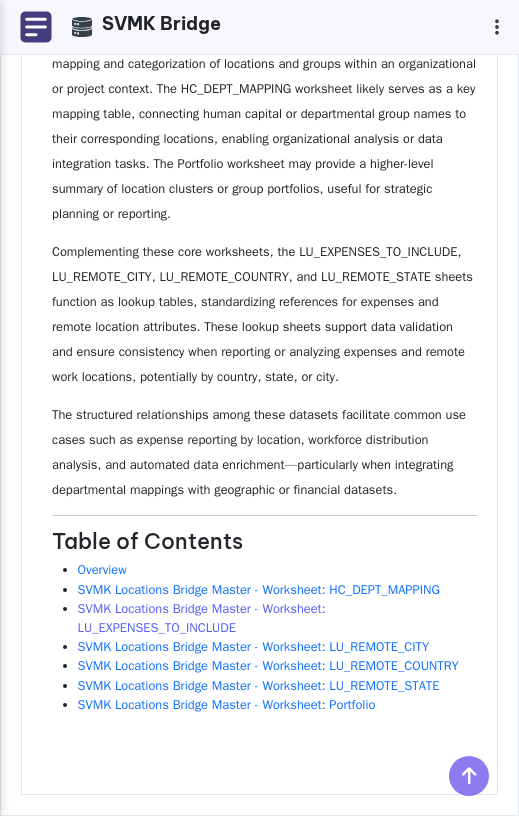 click on "SVMK Locations Bridge Master - Worksheet: LU_EXPENSES_TO_INCLUDE" at bounding box center [202, 618] 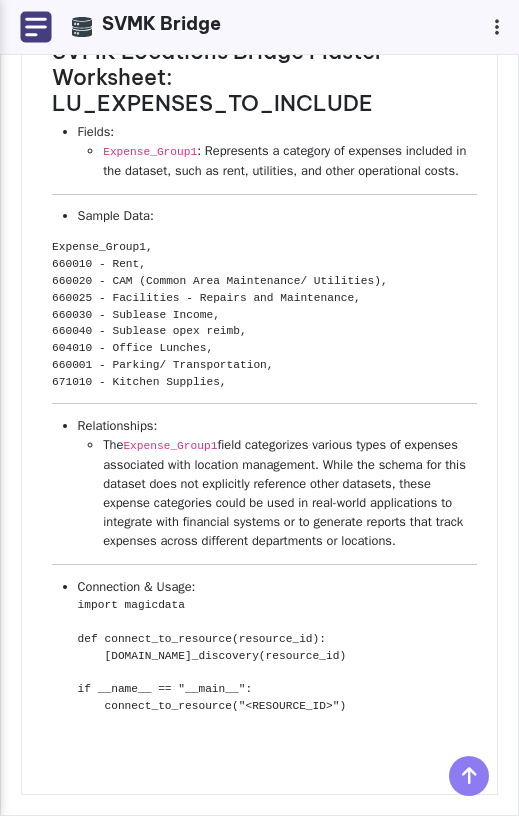 scroll, scrollTop: 0, scrollLeft: 0, axis: both 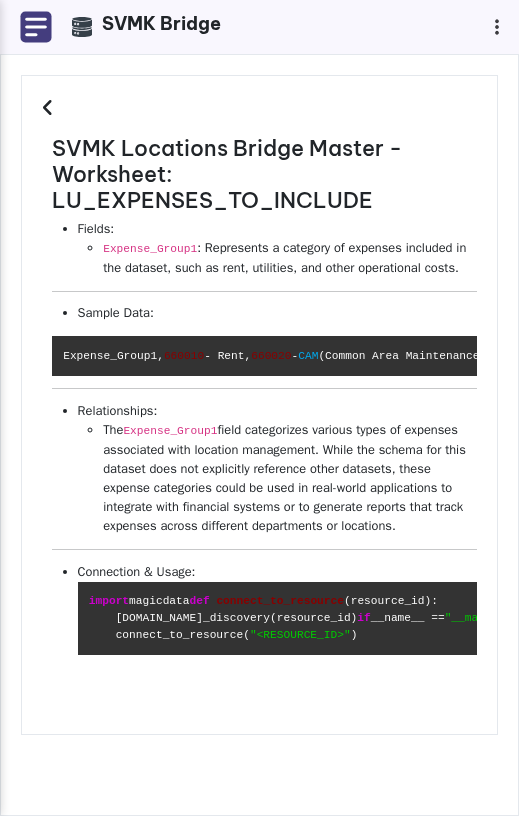 click at bounding box center (50, 108) 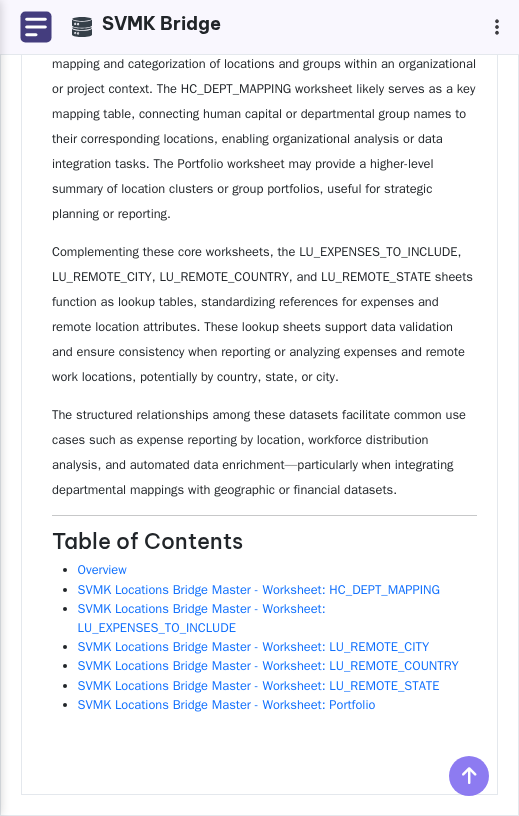 scroll, scrollTop: 317, scrollLeft: 0, axis: vertical 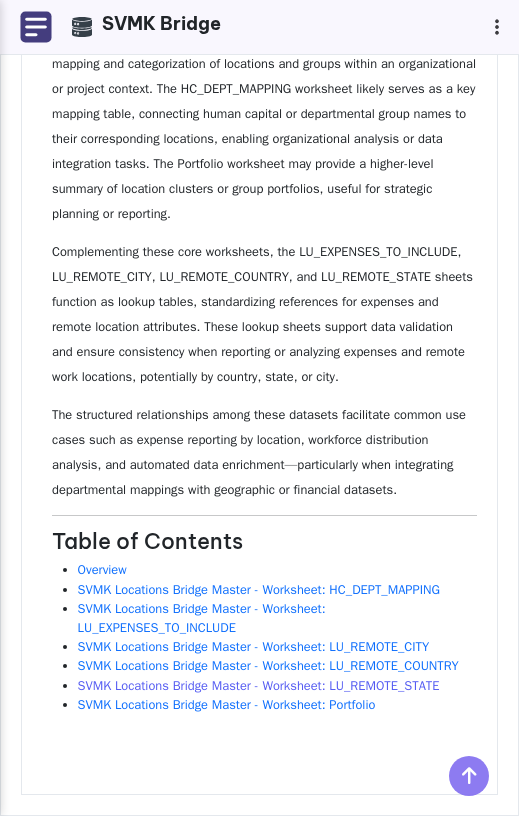 click on "SVMK Locations Bridge Master - Worksheet: LU_REMOTE_STATE" at bounding box center (259, 686) 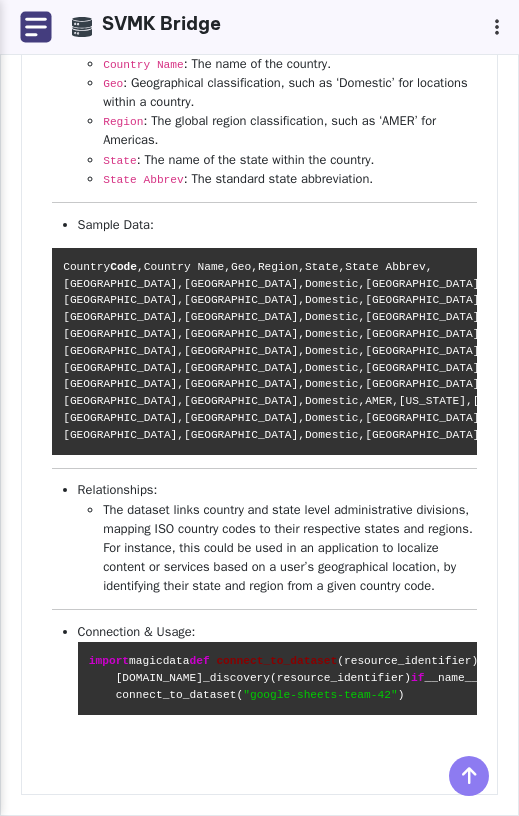 scroll, scrollTop: 318, scrollLeft: 0, axis: vertical 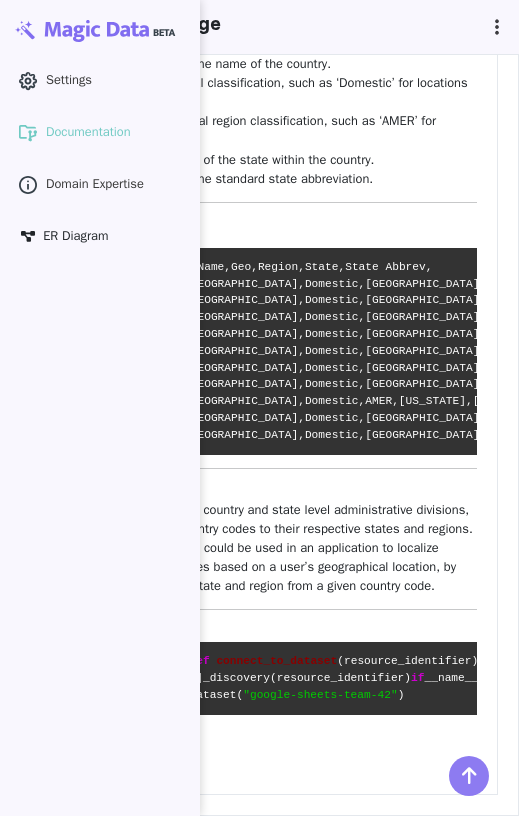 click on "ER Diagram" at bounding box center [75, 236] 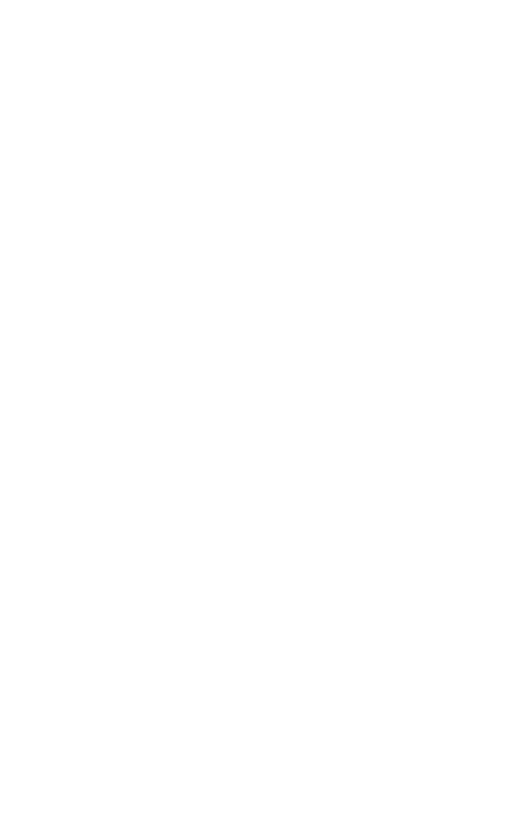 scroll, scrollTop: 0, scrollLeft: 0, axis: both 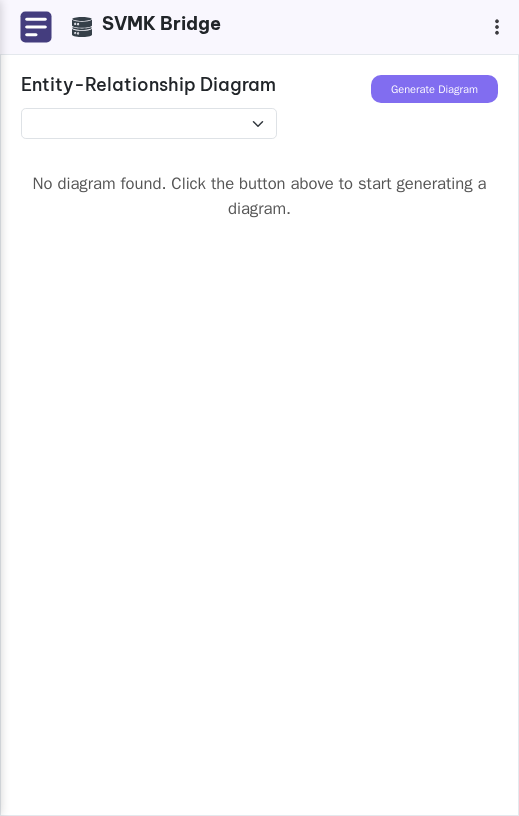 click on "Generate Diagram" at bounding box center [434, 89] 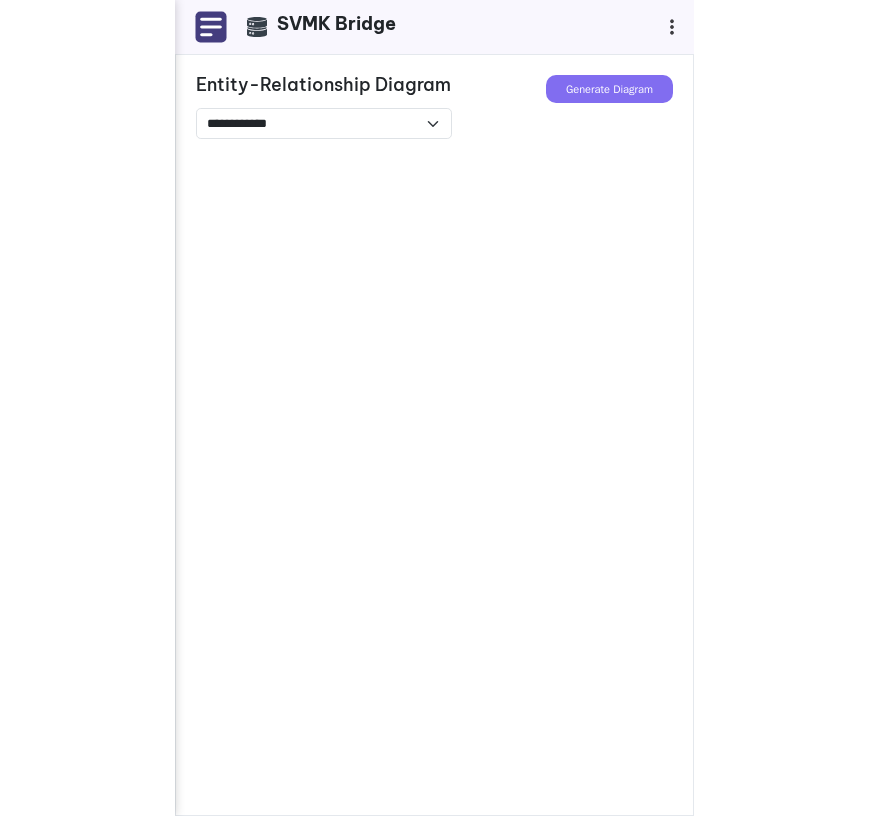 scroll, scrollTop: 0, scrollLeft: 0, axis: both 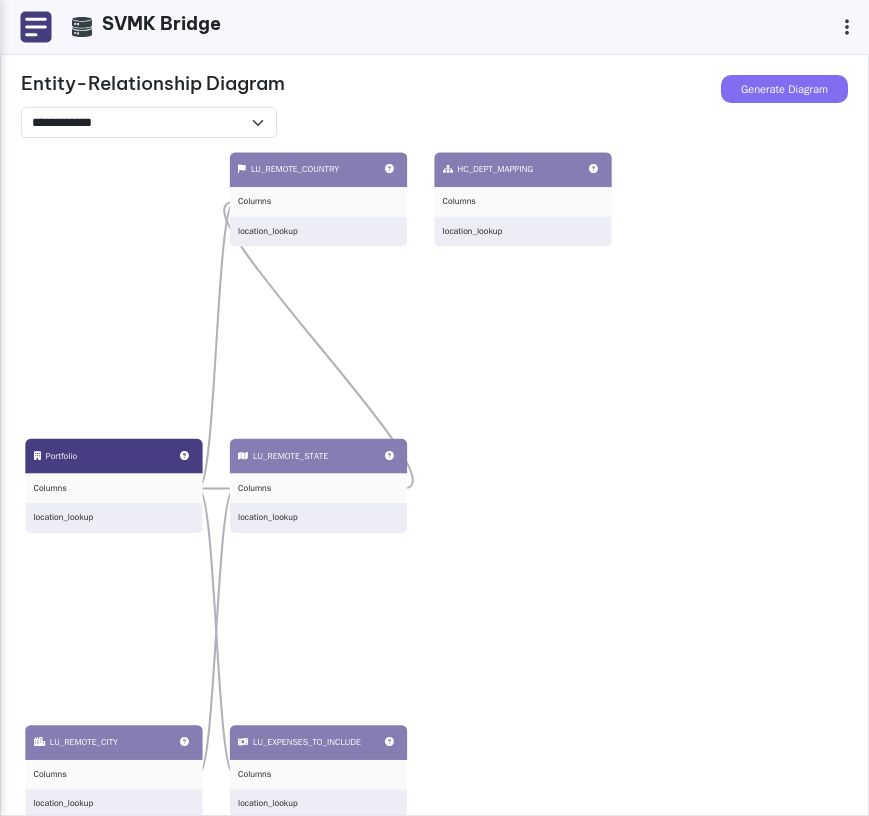 drag, startPoint x: 247, startPoint y: 357, endPoint x: 86, endPoint y: 364, distance: 161.1521 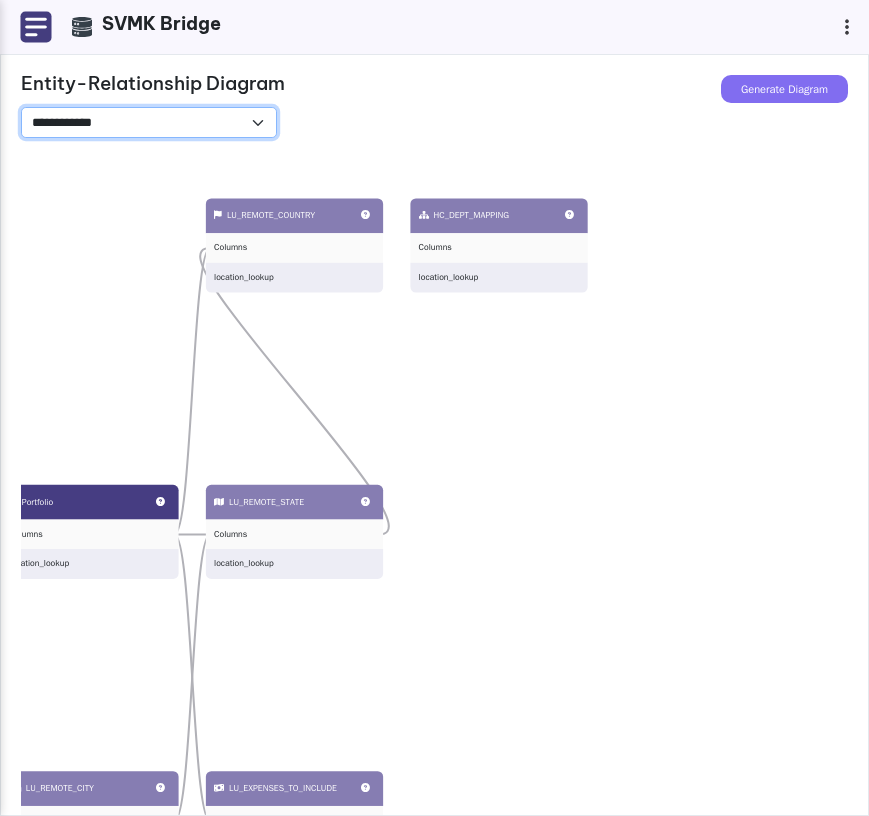 click on "**********" at bounding box center (149, 122) 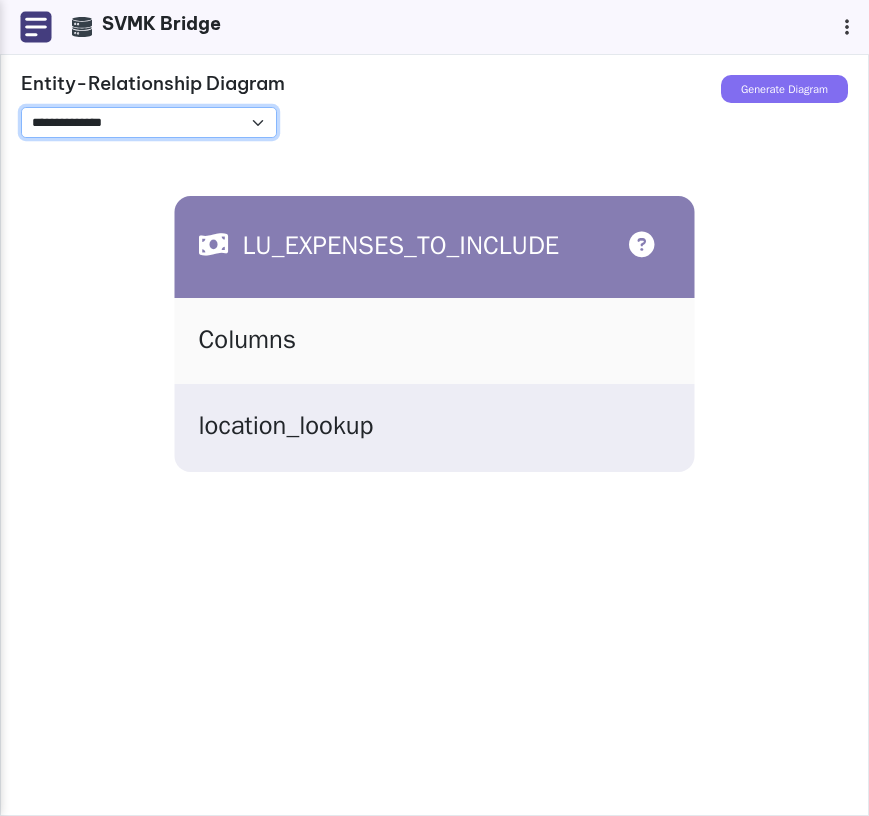 click on "**********" at bounding box center [149, 122] 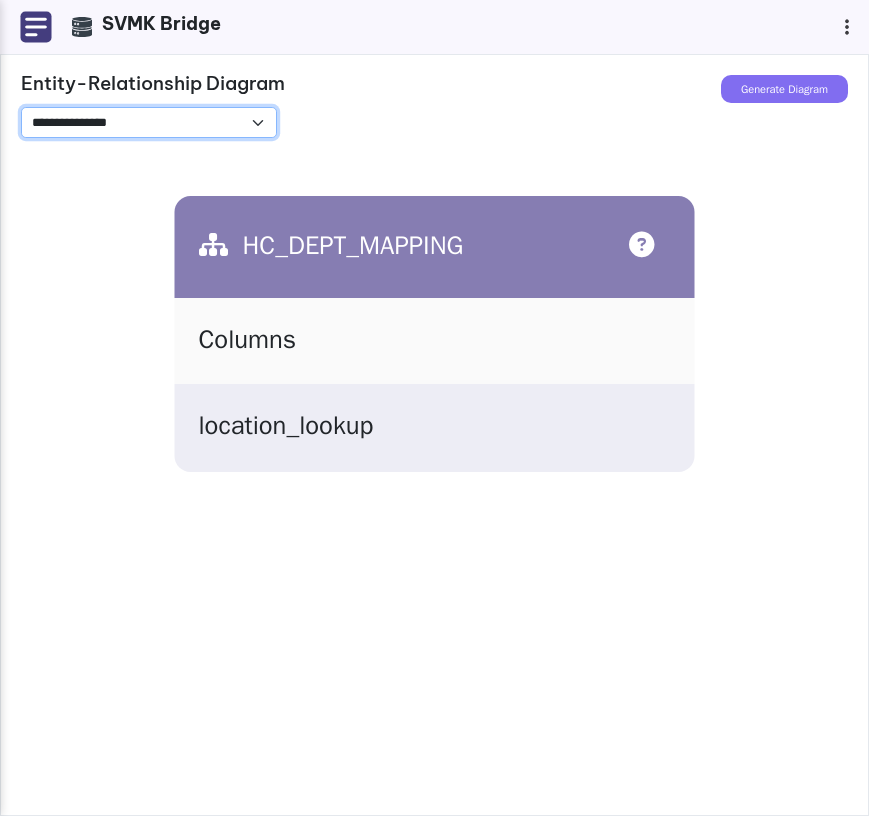 click on "**********" at bounding box center [149, 122] 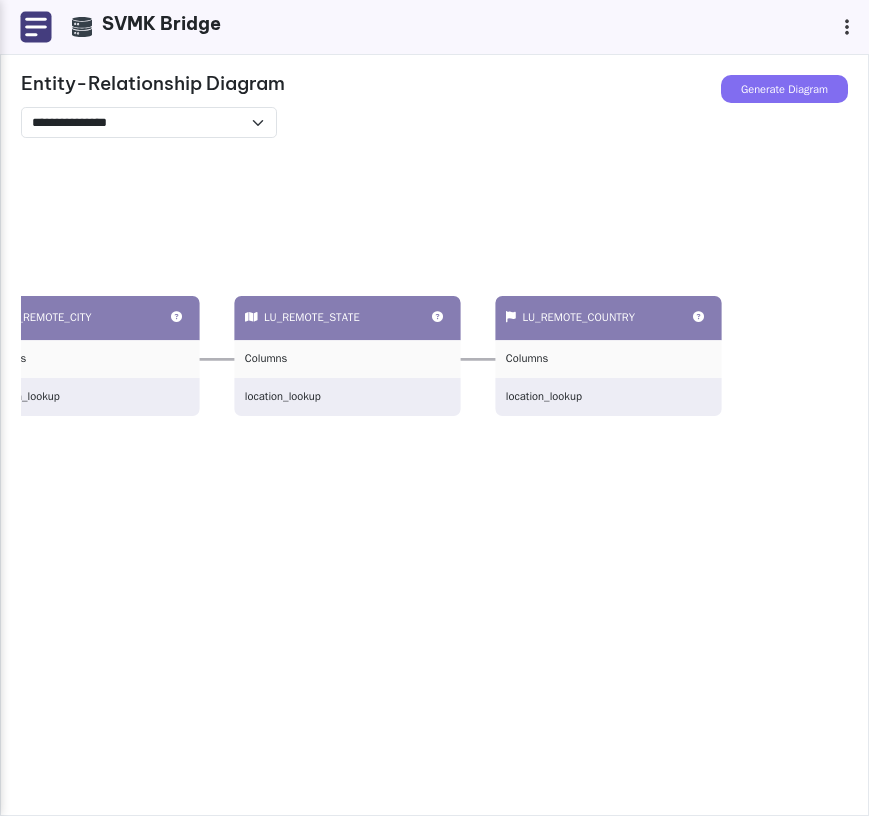 drag, startPoint x: 288, startPoint y: 269, endPoint x: 278, endPoint y: 245, distance: 26 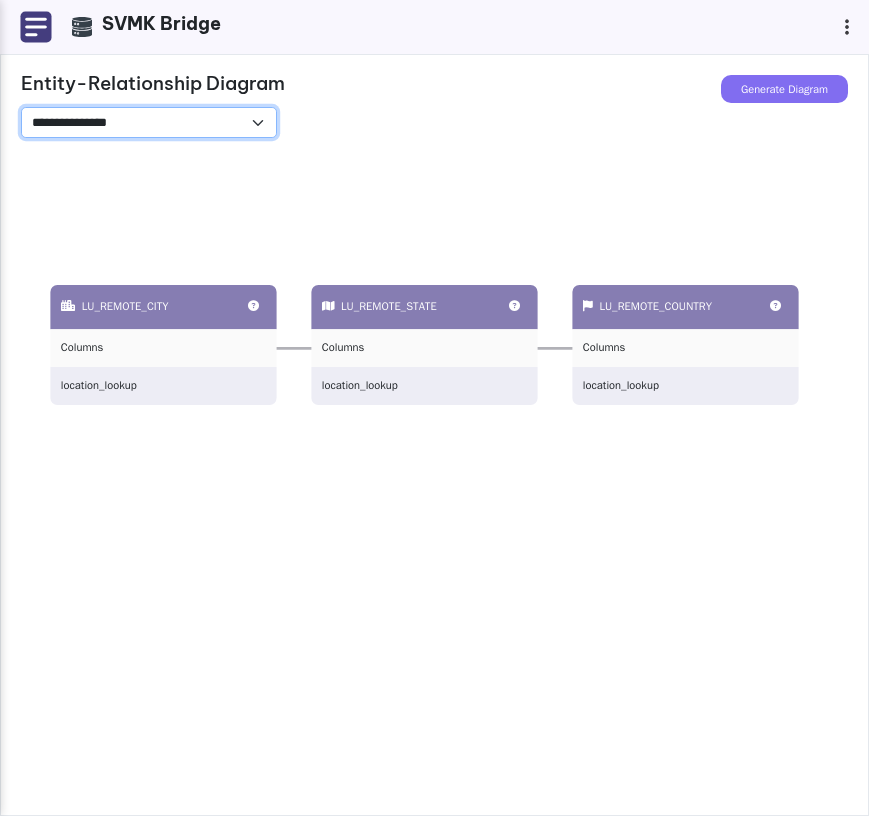 click on "**********" at bounding box center (149, 122) 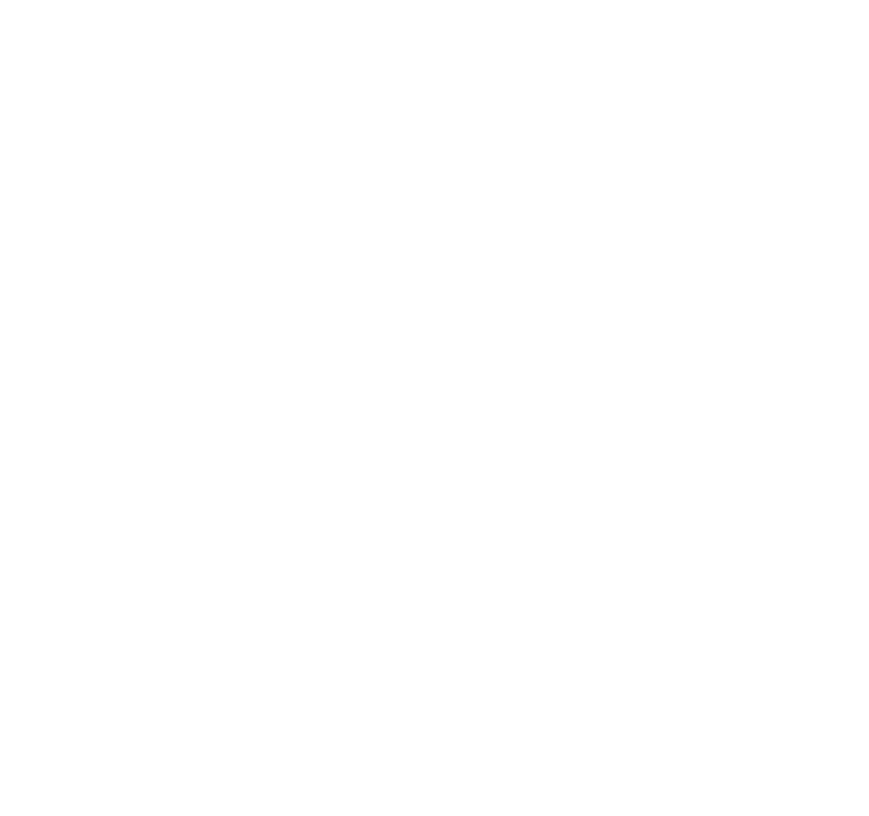 scroll, scrollTop: 0, scrollLeft: 0, axis: both 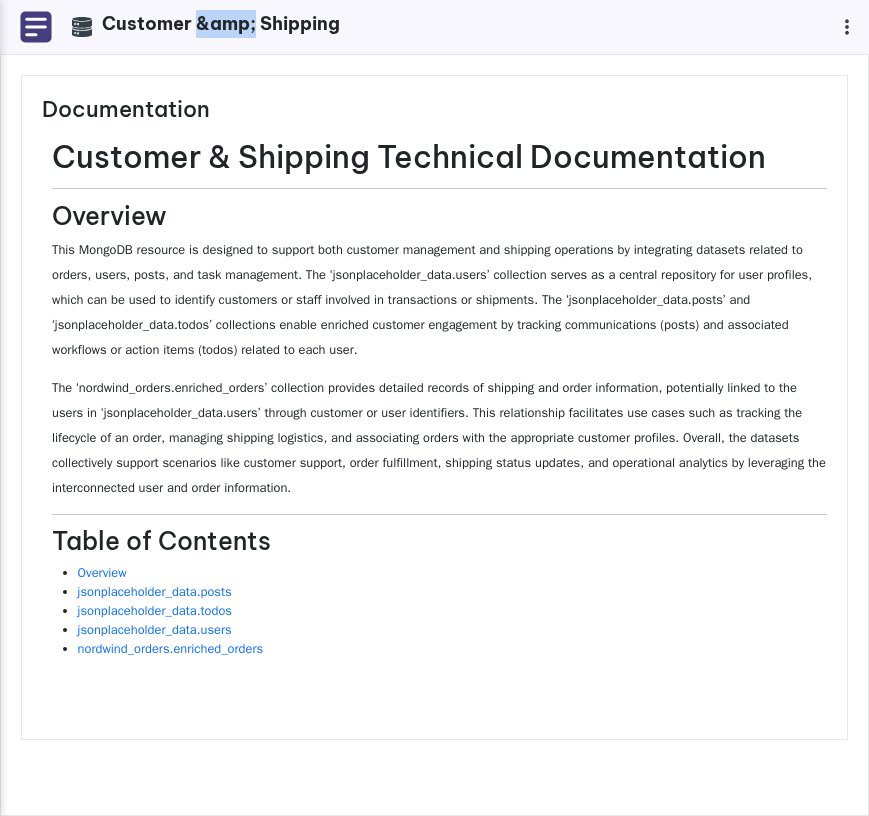 drag, startPoint x: 193, startPoint y: 28, endPoint x: 256, endPoint y: 26, distance: 63.03174 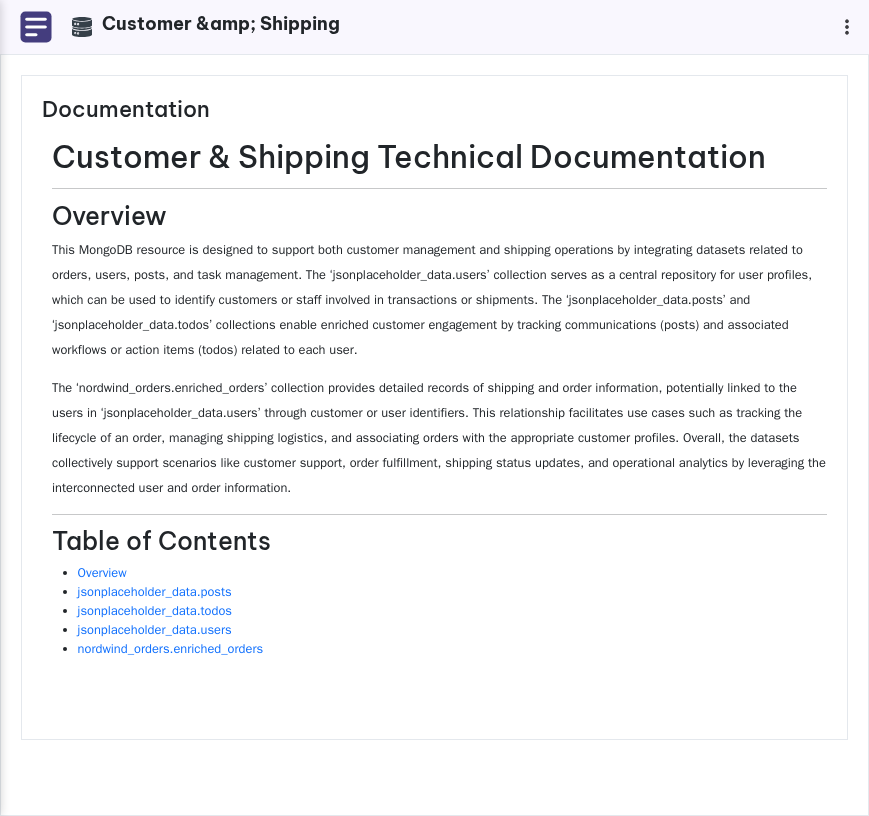 click on "This MongoDB resource is designed to support both customer management and shipping operations by integrating datasets related to orders, users, posts, and task management. The ‘jsonplaceholder_data.users’ collection serves as a central repository for user profiles, which can be used to identify customers or staff involved in transactions or shipments. The ‘jsonplaceholder_data.posts’ and ‘jsonplaceholder_data.todos’ collections enable enriched customer engagement by tracking communications (posts) and associated workflows or action items (todos) related to each user." at bounding box center [439, 300] 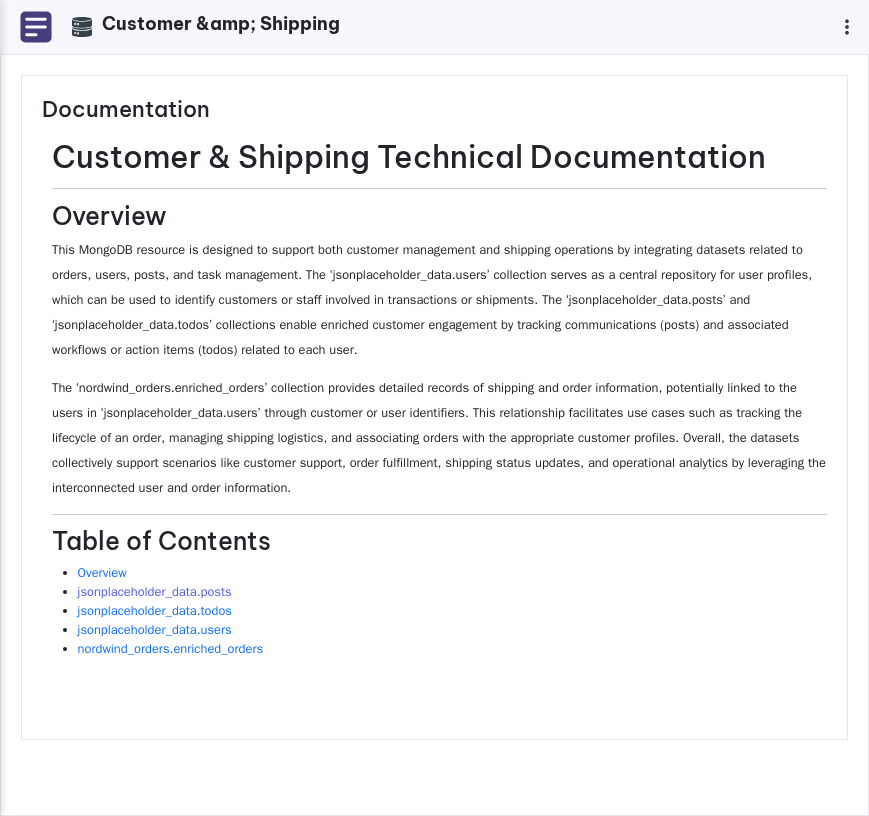 click on "jsonplaceholder_data.posts" at bounding box center [155, 592] 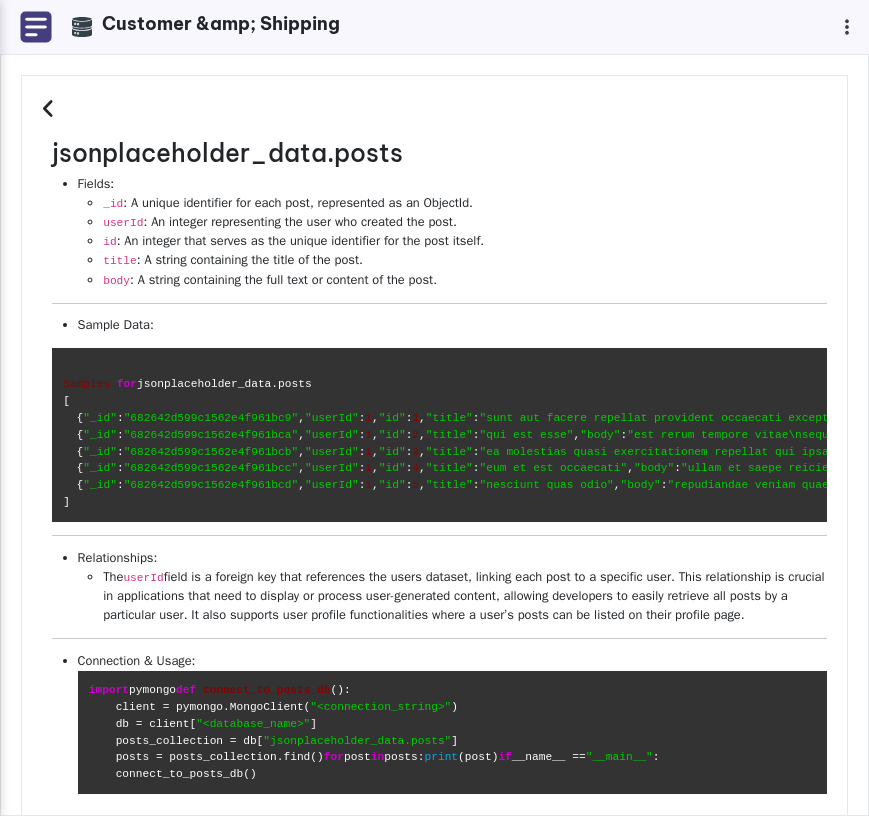 scroll, scrollTop: 0, scrollLeft: 0, axis: both 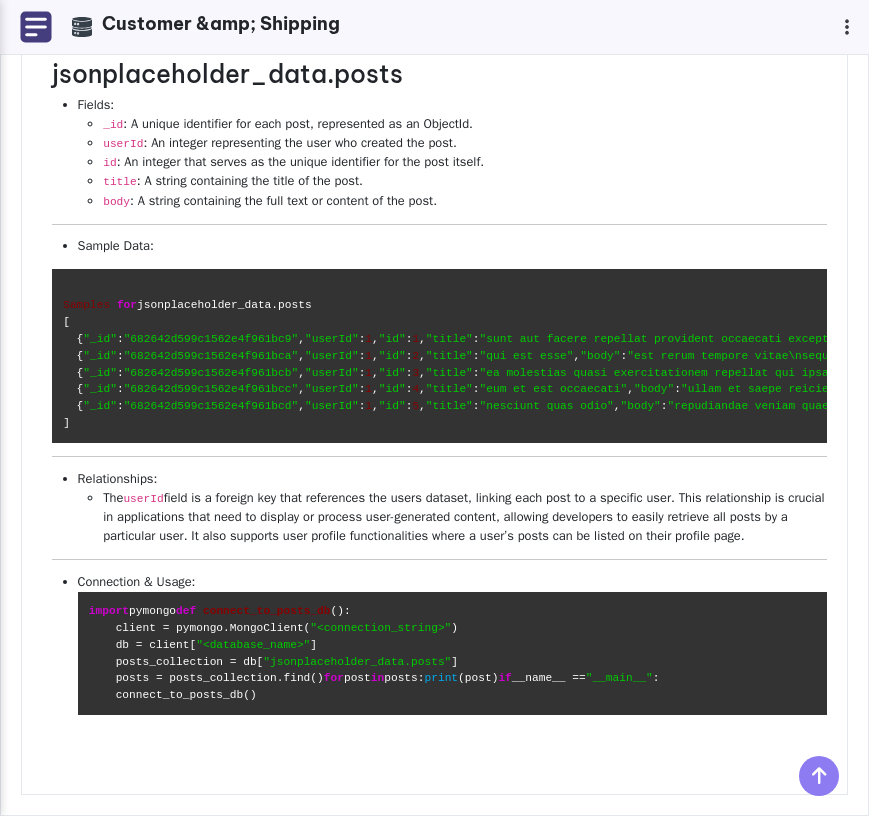 click at bounding box center [36, 27] 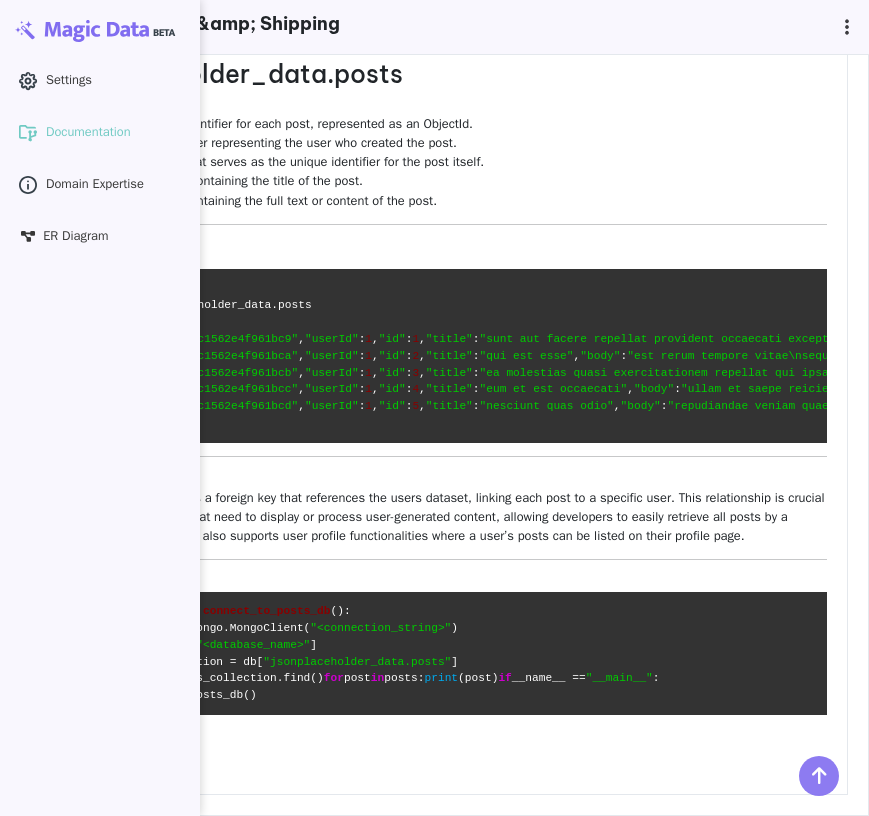 click on "Relationships:
The  userId  field is a foreign key that references the users dataset, linking each post to a specific user. This relationship is crucial in applications that need to display or process user-generated content, allowing developers to easily retrieve all posts by a particular user. It also supports user profile functionalities where a user’s posts can be listed on their profile page." at bounding box center (452, 508) 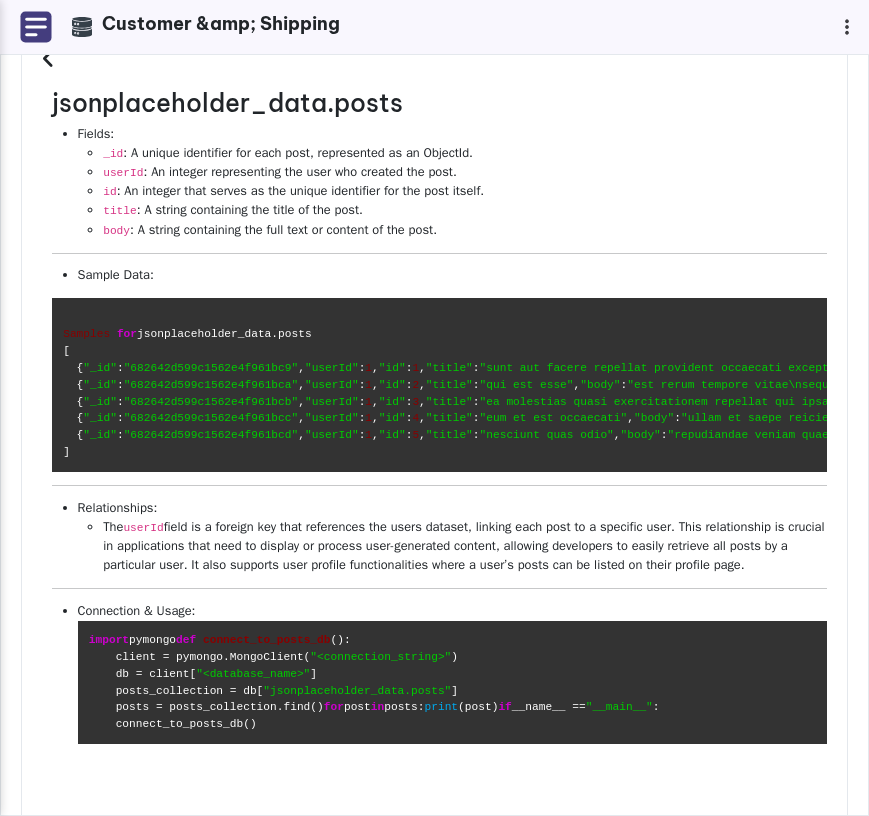 scroll, scrollTop: 0, scrollLeft: 0, axis: both 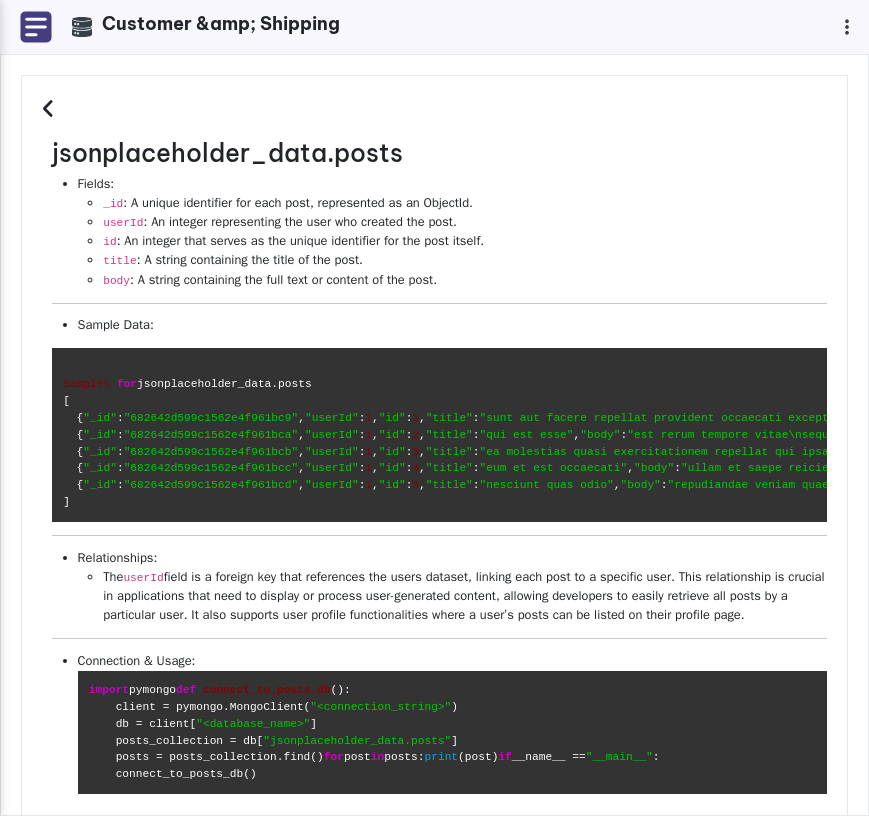 click at bounding box center (51, 110) 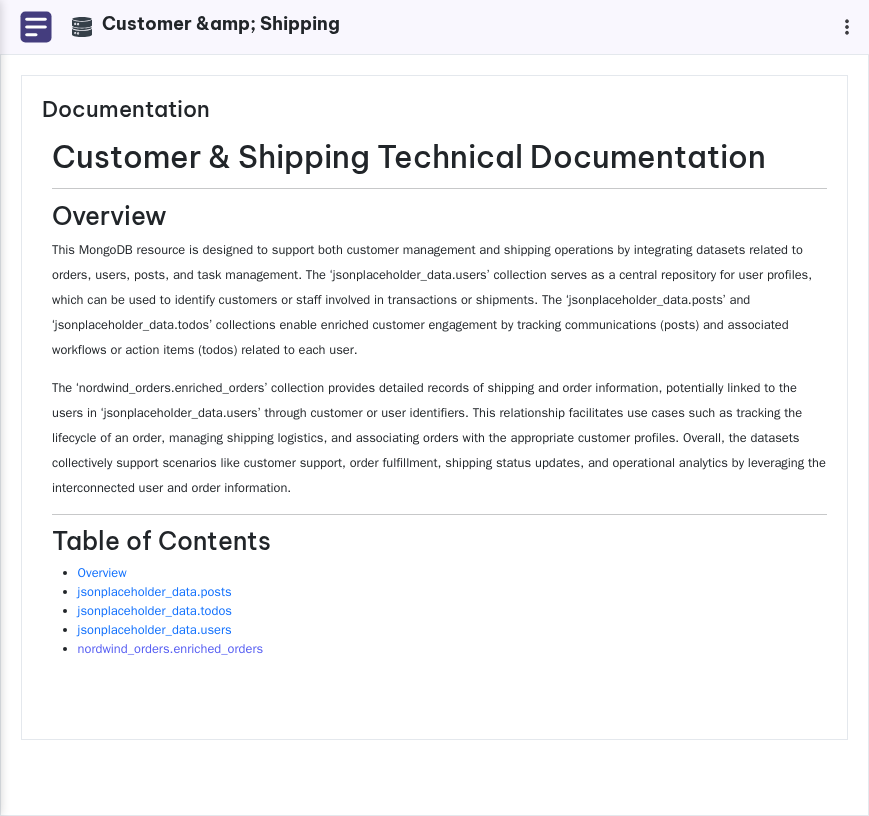 click on "nordwind_orders.enriched_orders" at bounding box center (171, 649) 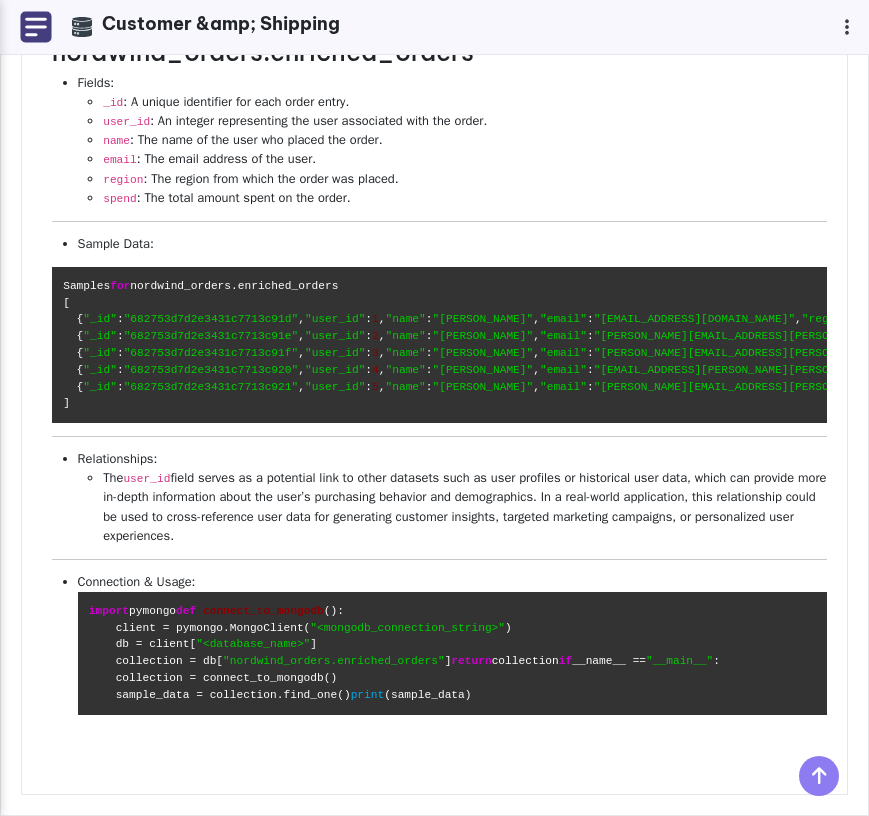 scroll, scrollTop: 346, scrollLeft: 0, axis: vertical 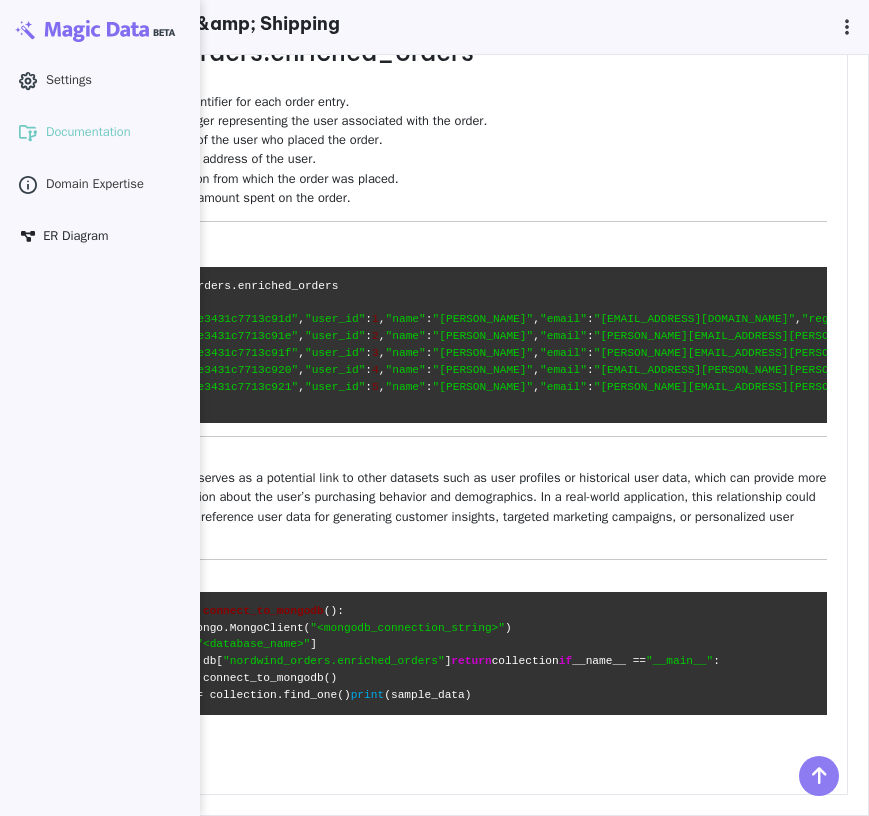 click on "ER Diagram" at bounding box center (100, 237) 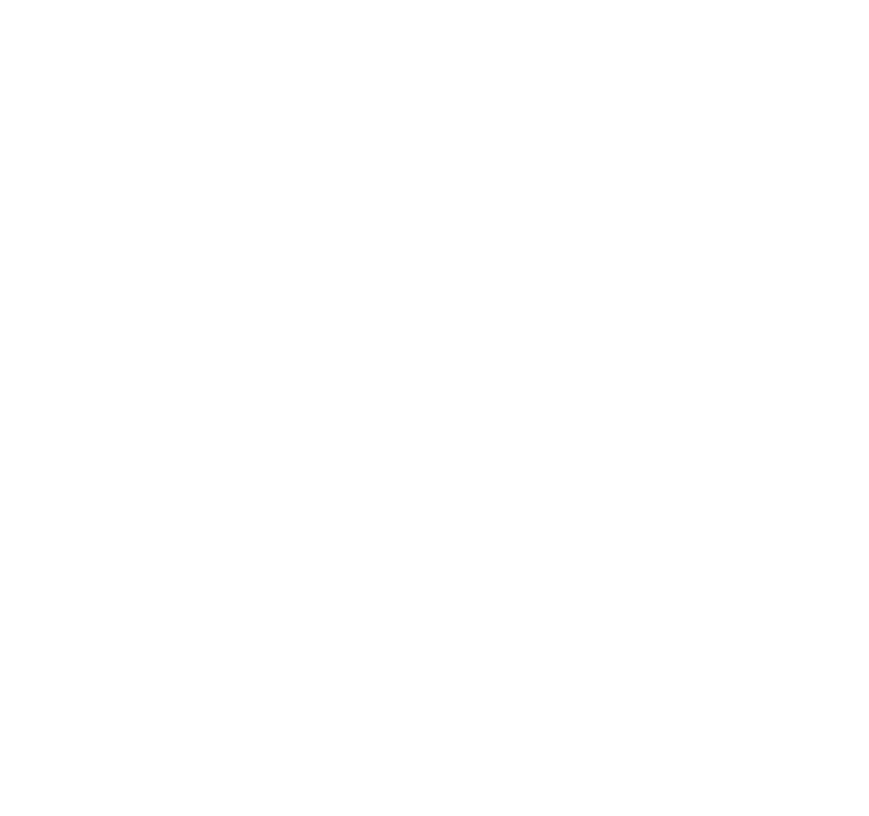 scroll, scrollTop: 0, scrollLeft: 0, axis: both 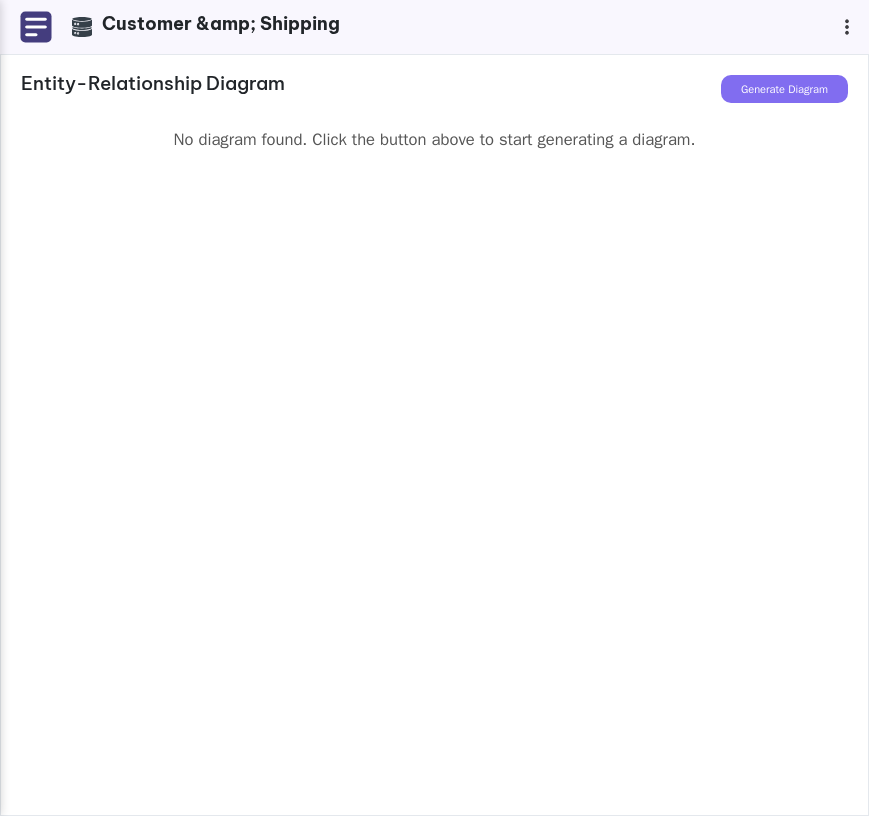 click on "Generate Diagram" at bounding box center [784, 89] 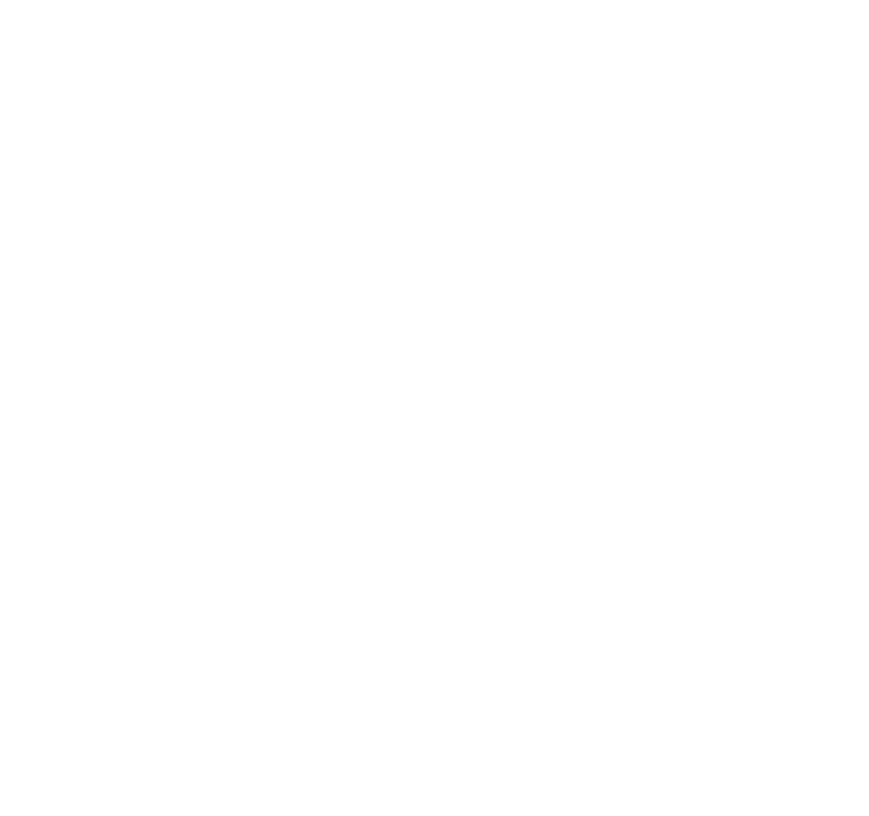 scroll, scrollTop: 0, scrollLeft: 0, axis: both 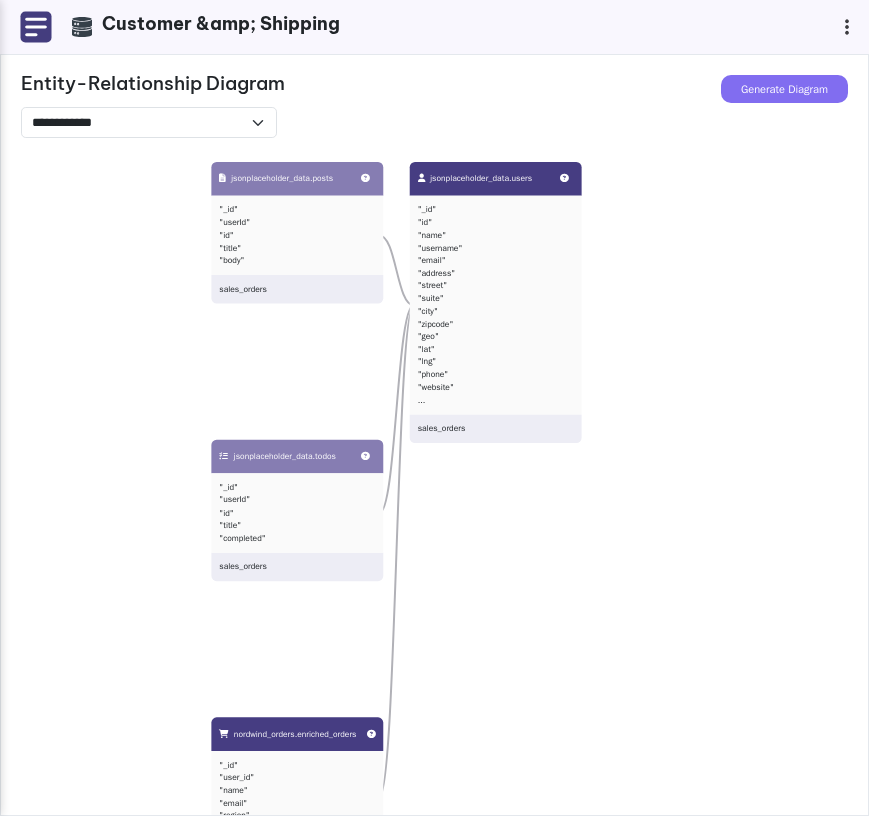 drag, startPoint x: 558, startPoint y: 474, endPoint x: 619, endPoint y: 380, distance: 112.05802 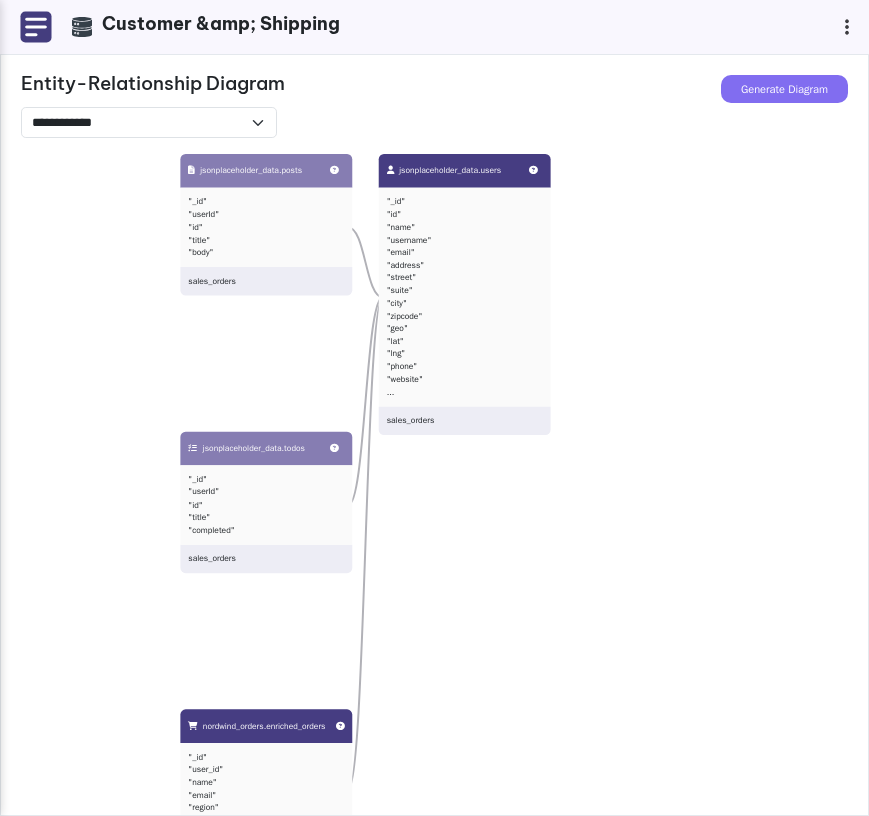 drag, startPoint x: 589, startPoint y: 625, endPoint x: 558, endPoint y: 617, distance: 32.01562 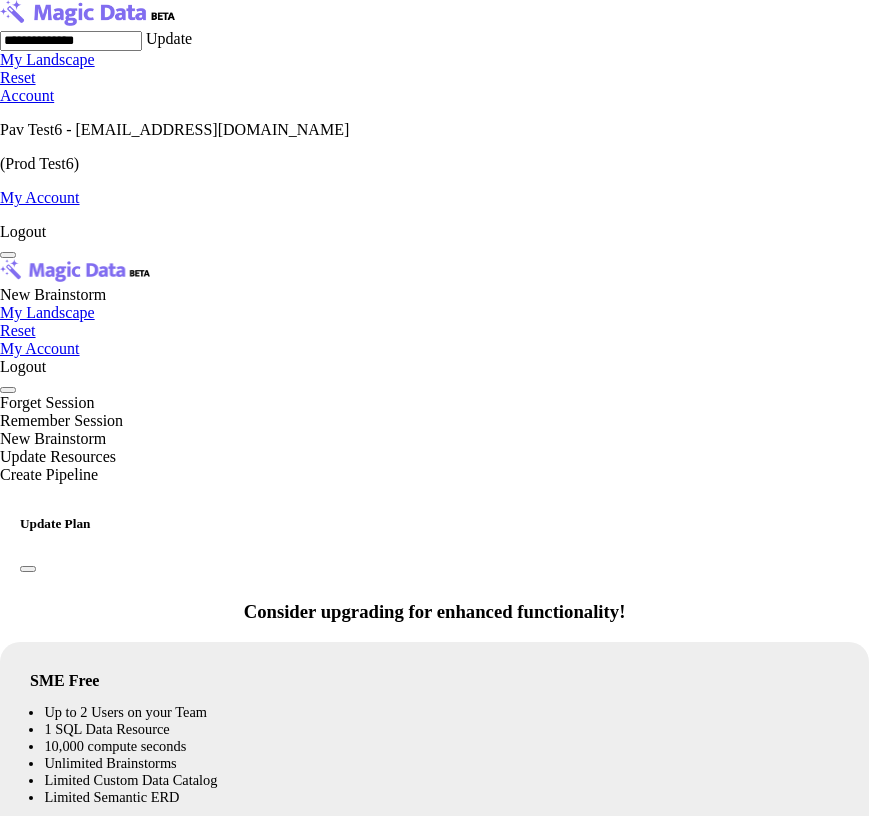 scroll, scrollTop: 0, scrollLeft: 0, axis: both 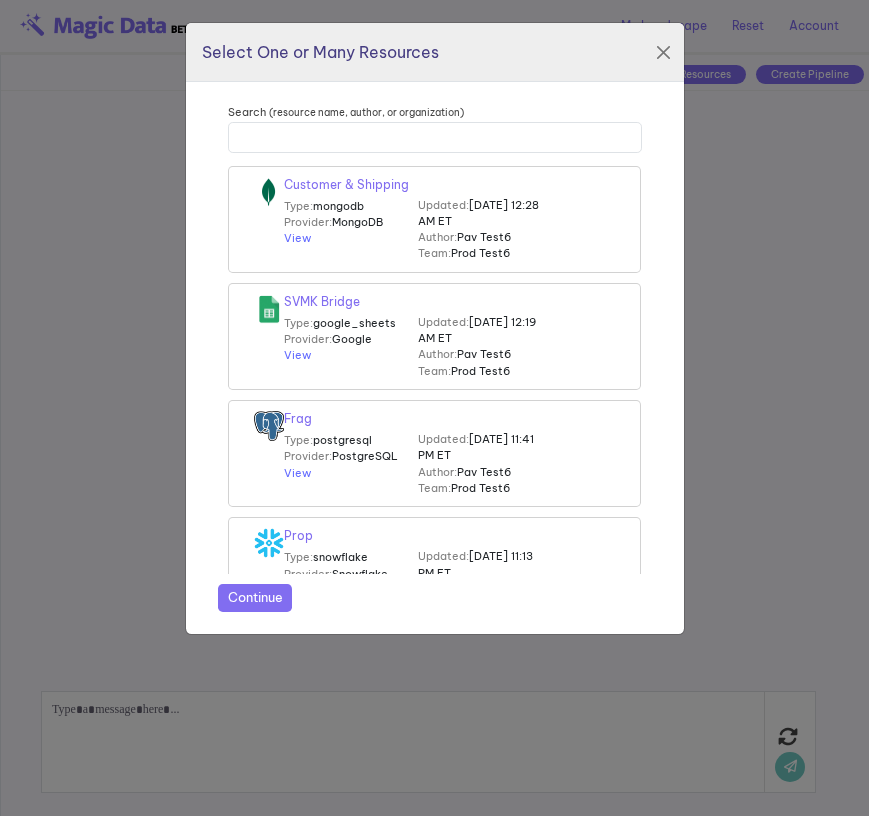 click on "Customer & Shipping
Type:  mongodb
Provider:  MongoDB
View" at bounding box center (351, 219) 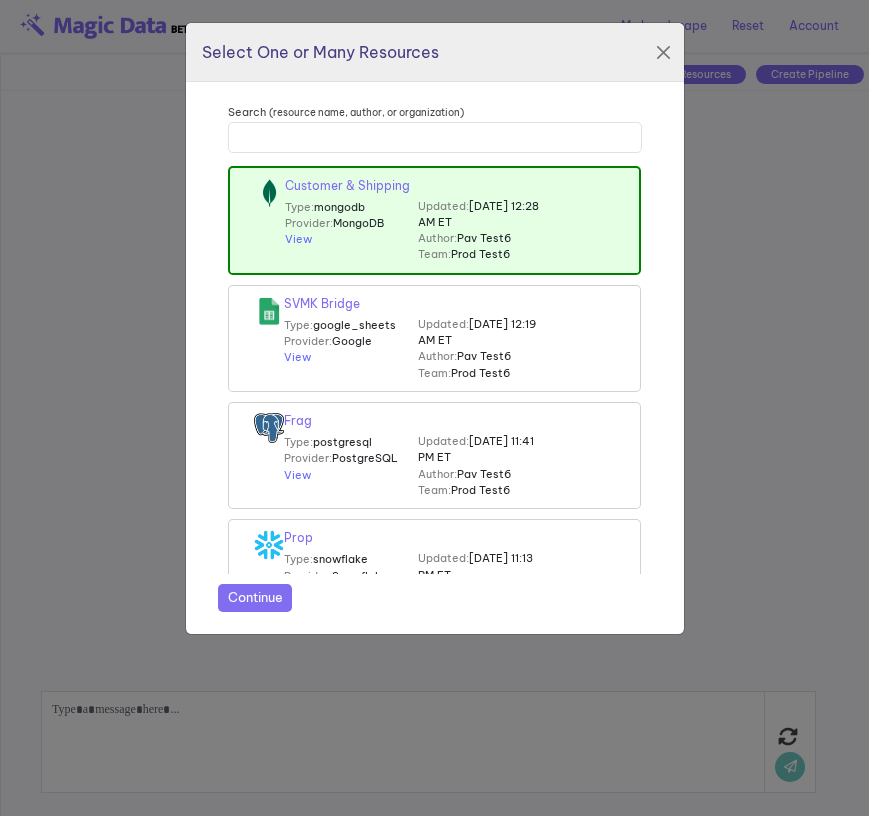 click on "Continue" at bounding box center (255, 598) 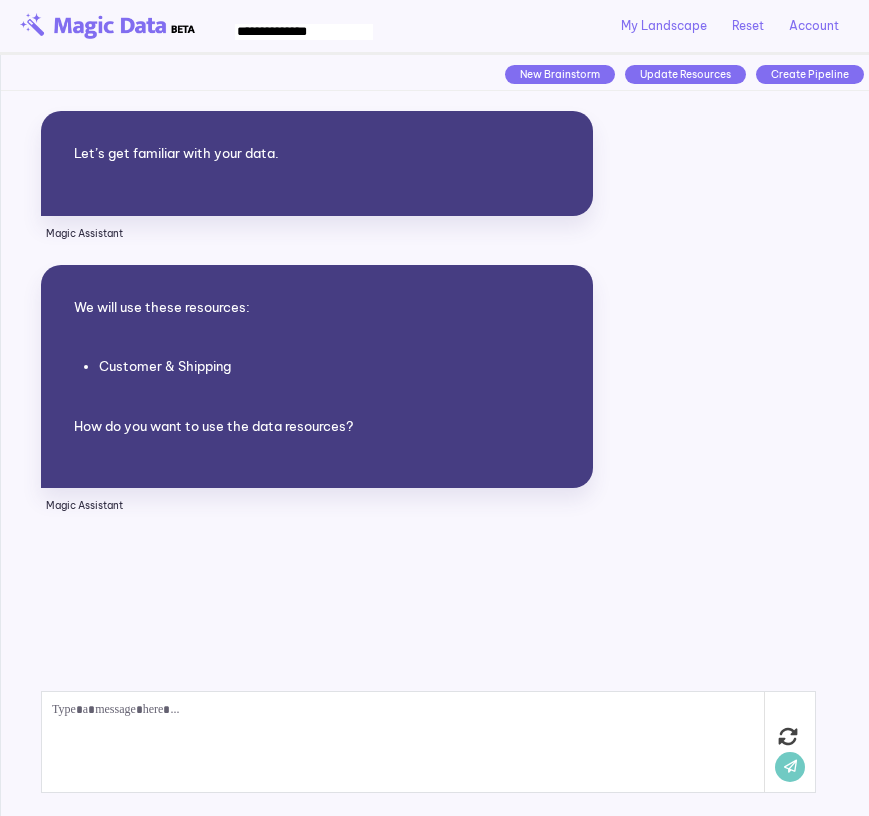 click at bounding box center [403, 742] 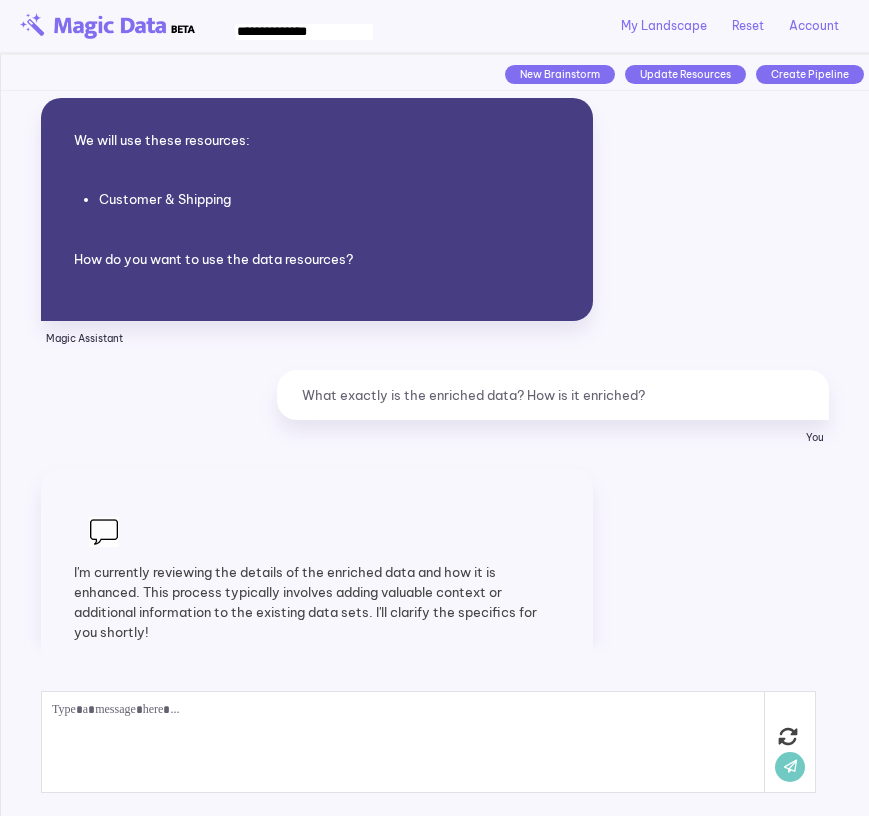 scroll, scrollTop: 206, scrollLeft: 0, axis: vertical 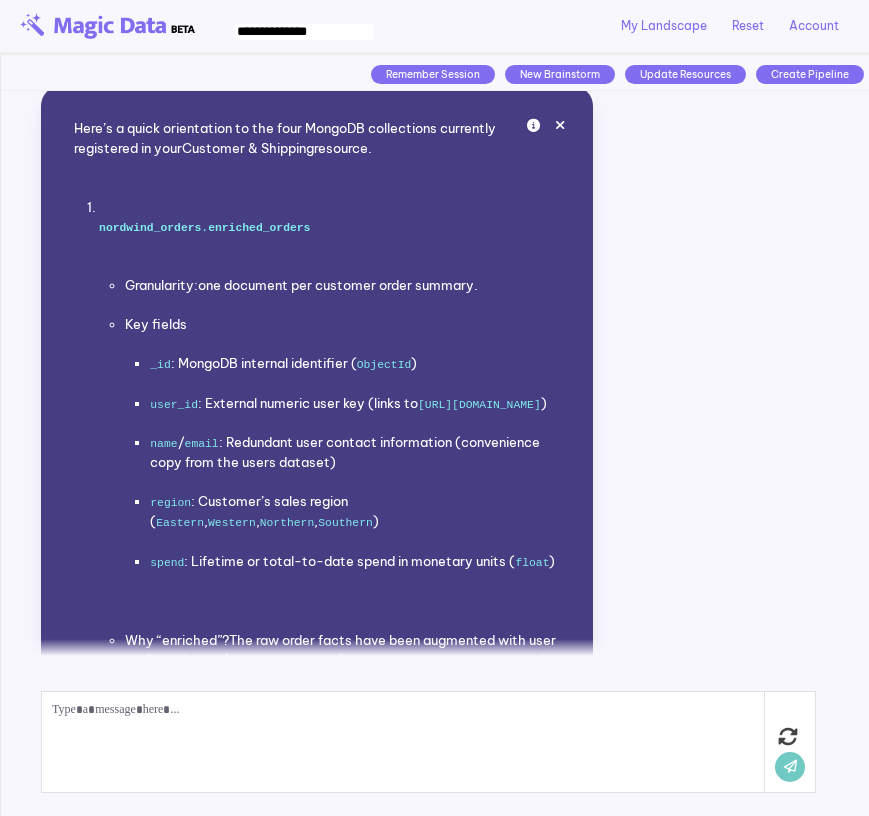 click on "Granularity:  one document per customer order summary." at bounding box center [342, 286] 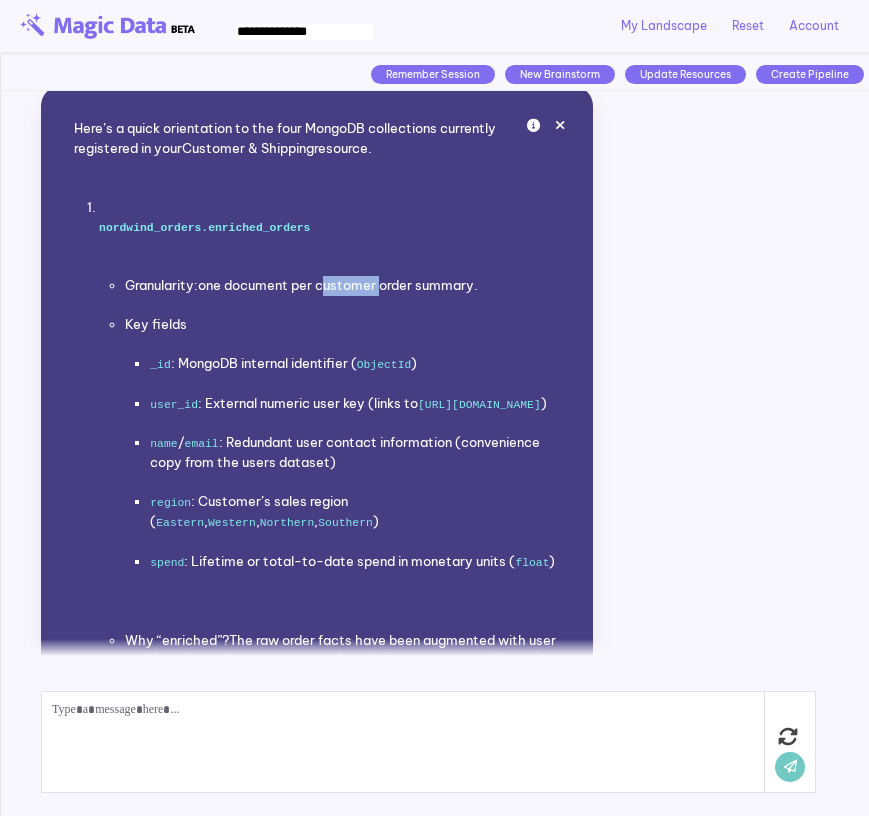 click on "Granularity:  one document per customer order summary." at bounding box center (342, 286) 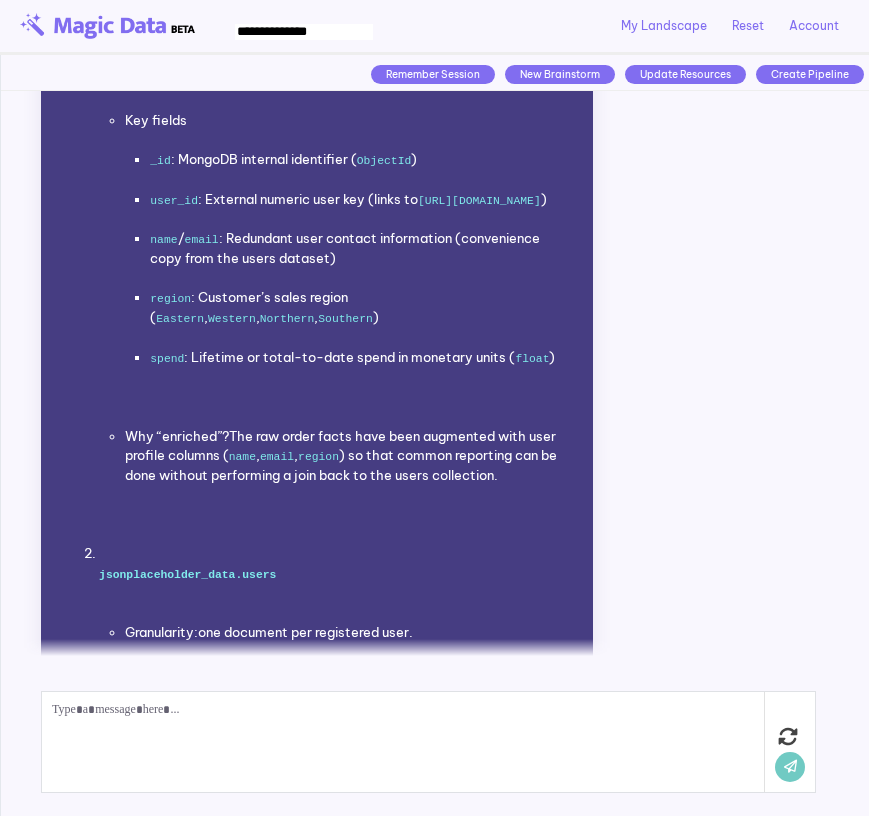 scroll, scrollTop: 764, scrollLeft: 0, axis: vertical 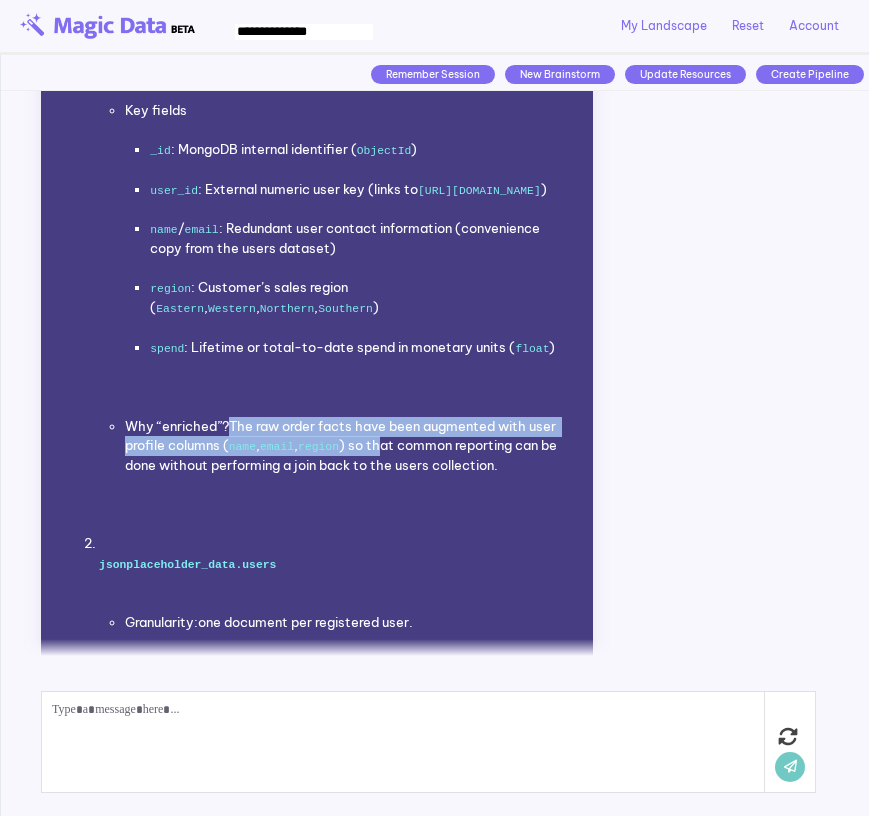 drag, startPoint x: 225, startPoint y: 462, endPoint x: 419, endPoint y: 484, distance: 195.24344 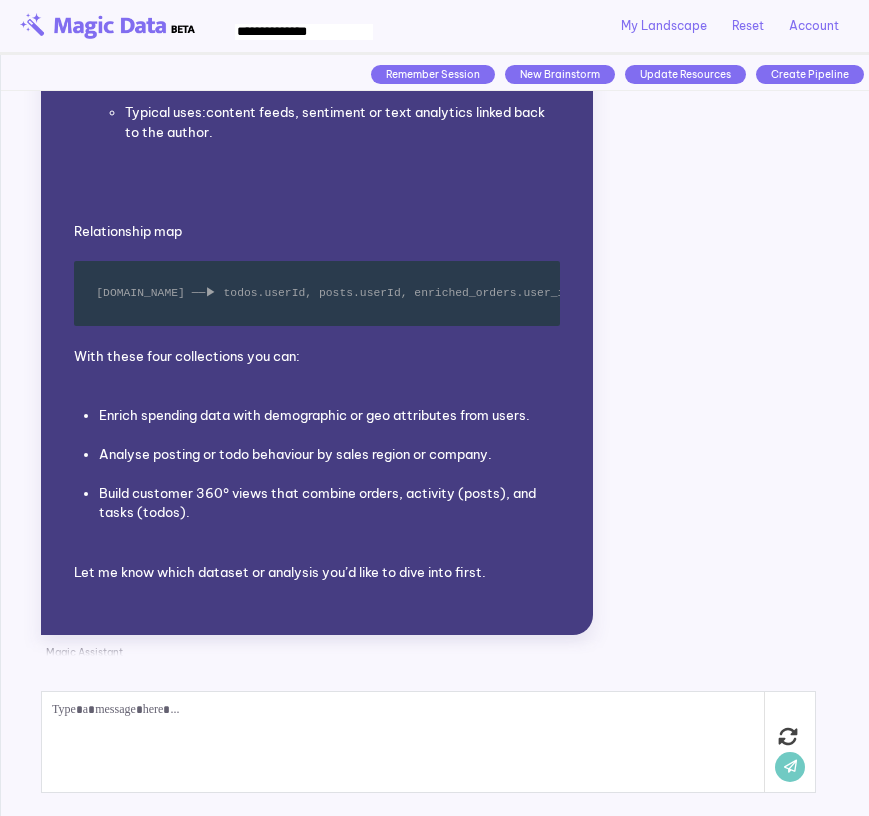 scroll, scrollTop: 2485, scrollLeft: 0, axis: vertical 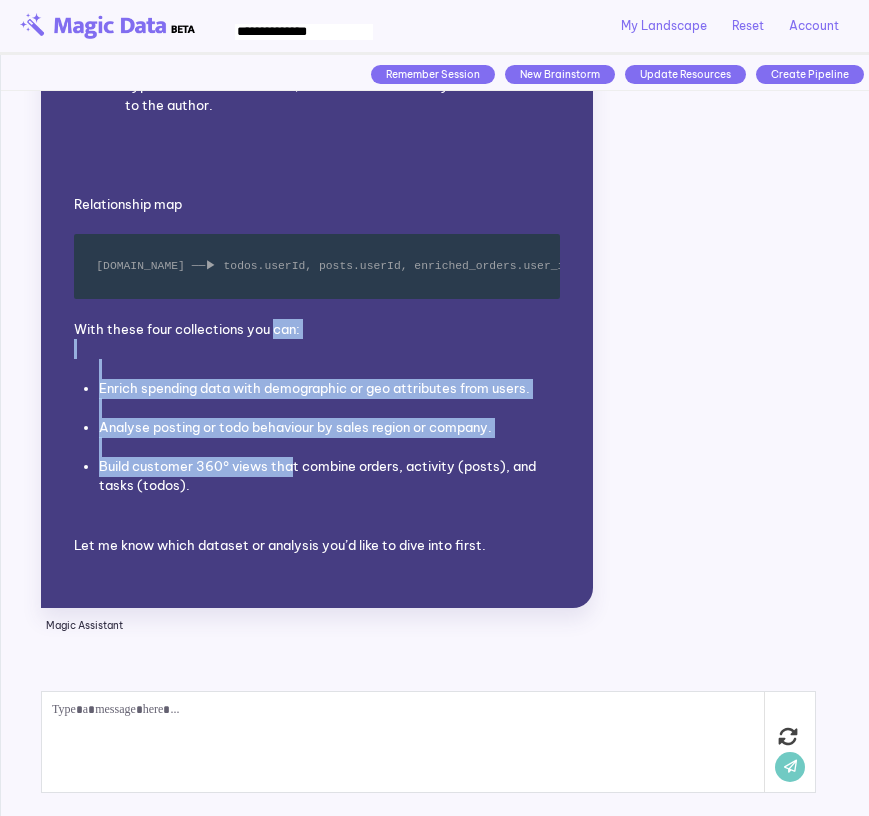 drag, startPoint x: 271, startPoint y: 334, endPoint x: 288, endPoint y: 475, distance: 142.02112 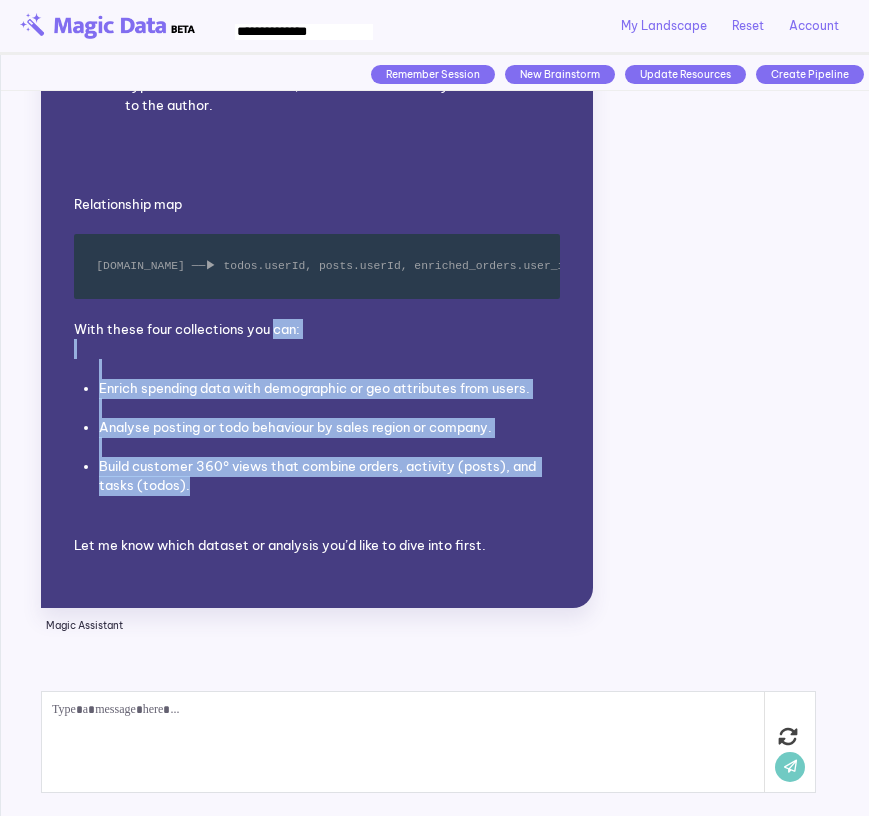 click on "Build customer 360° views that combine orders, activity (posts), and tasks (todos)." at bounding box center (329, 476) 